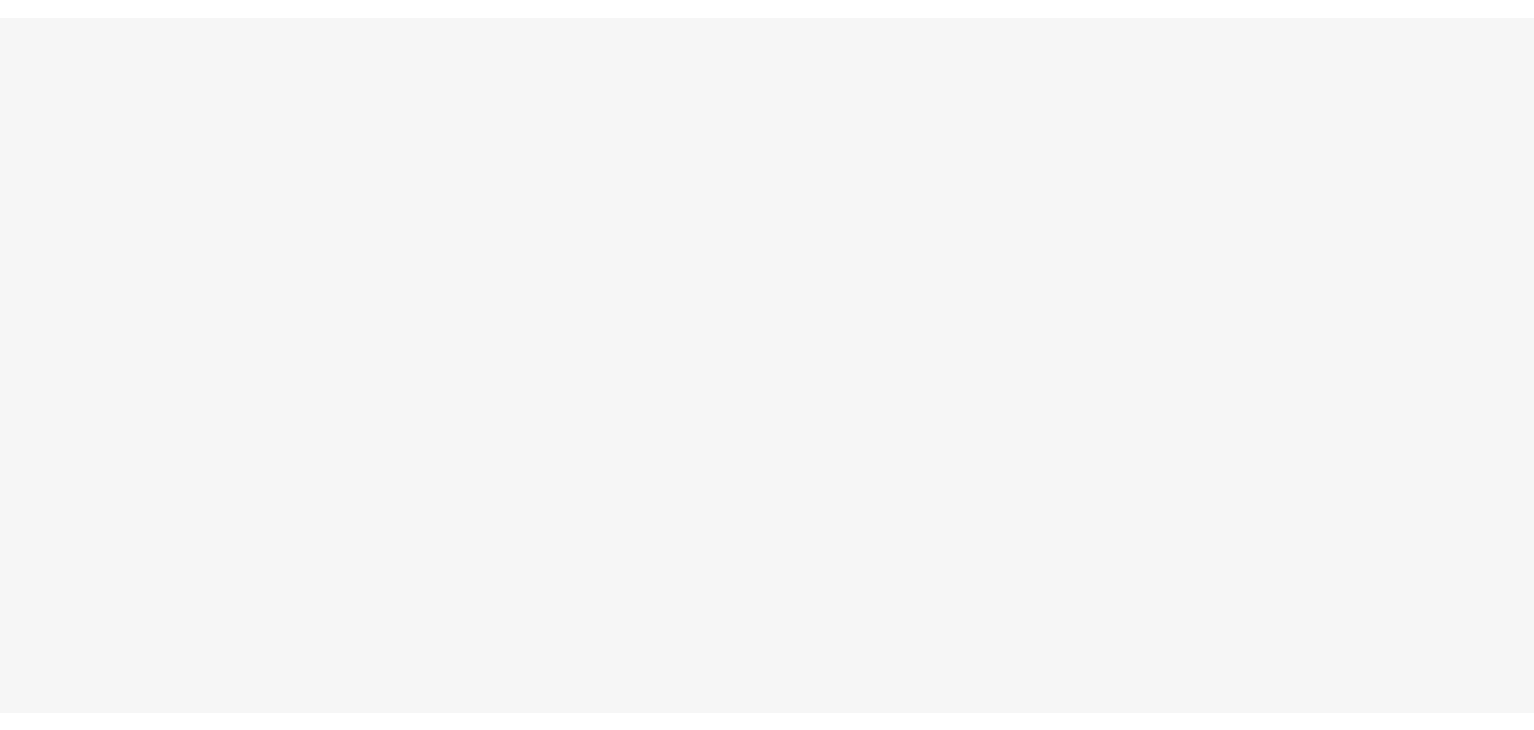 scroll, scrollTop: 0, scrollLeft: 0, axis: both 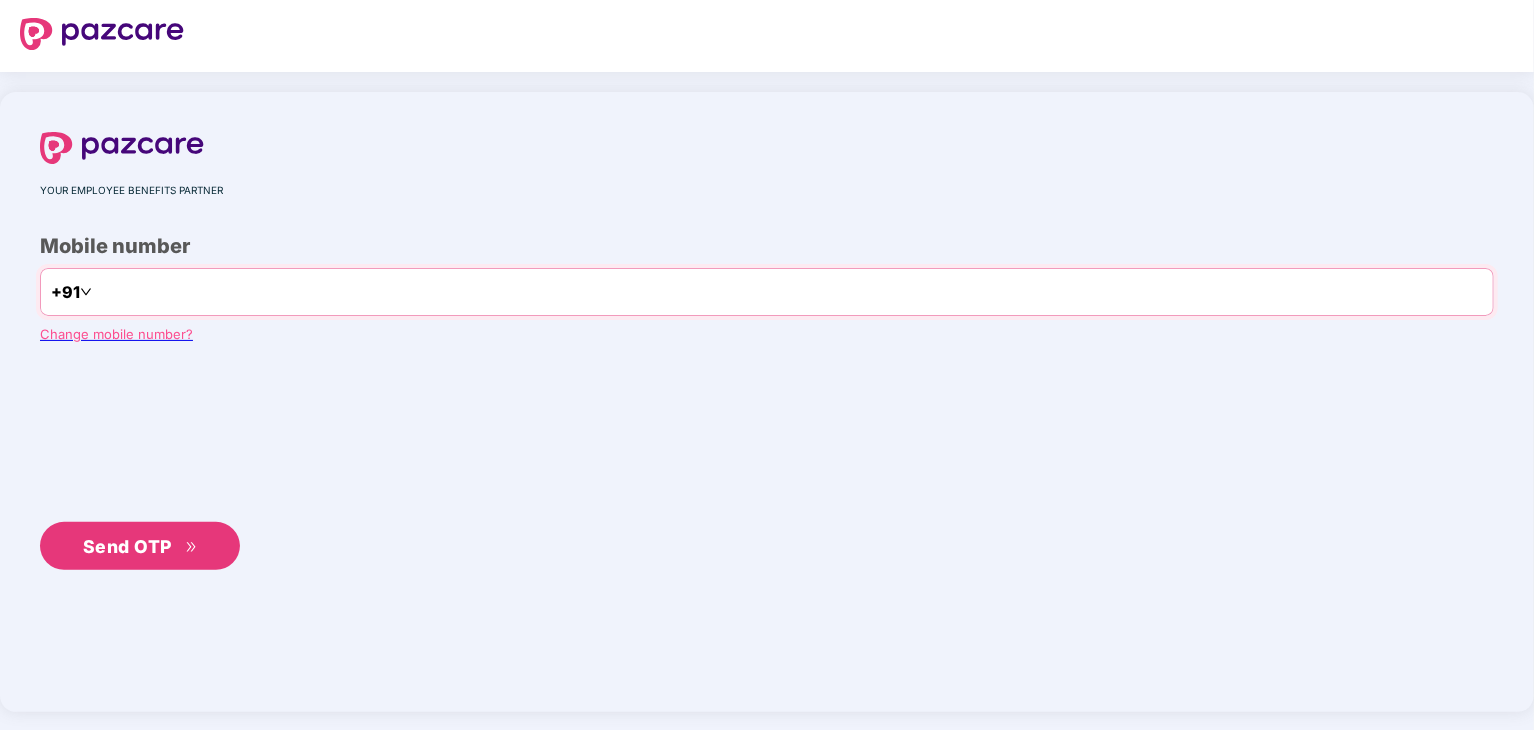 type on "**********" 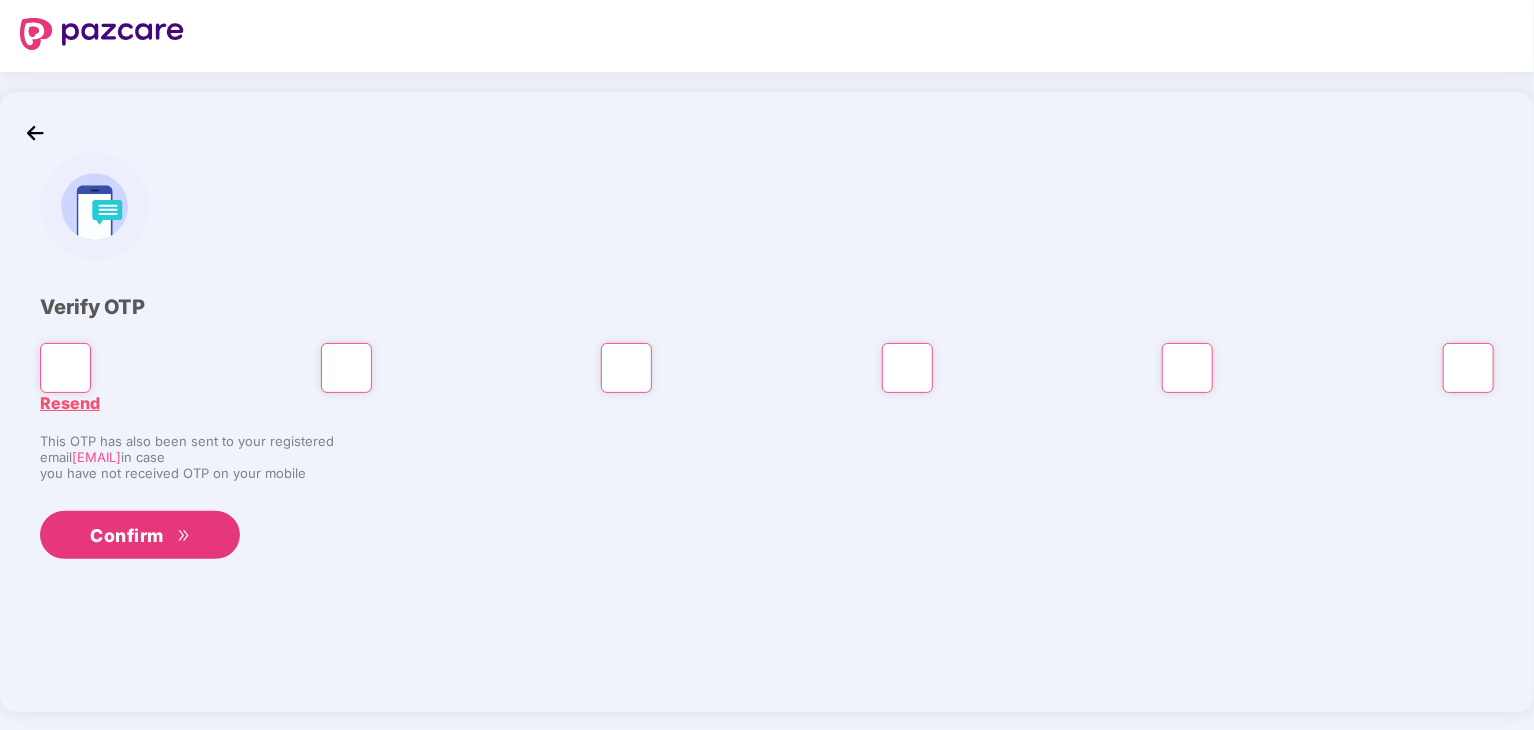 type on "*" 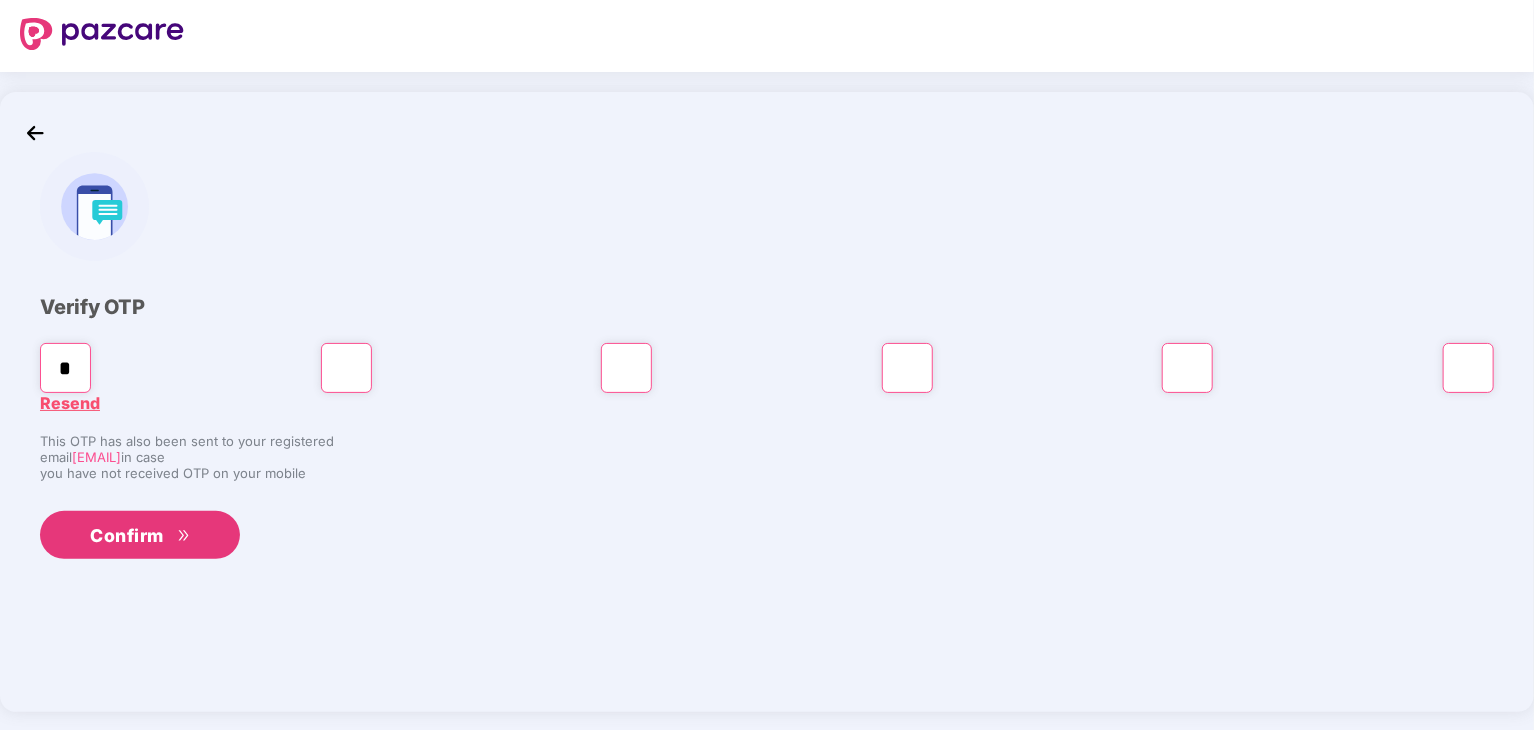 type on "*" 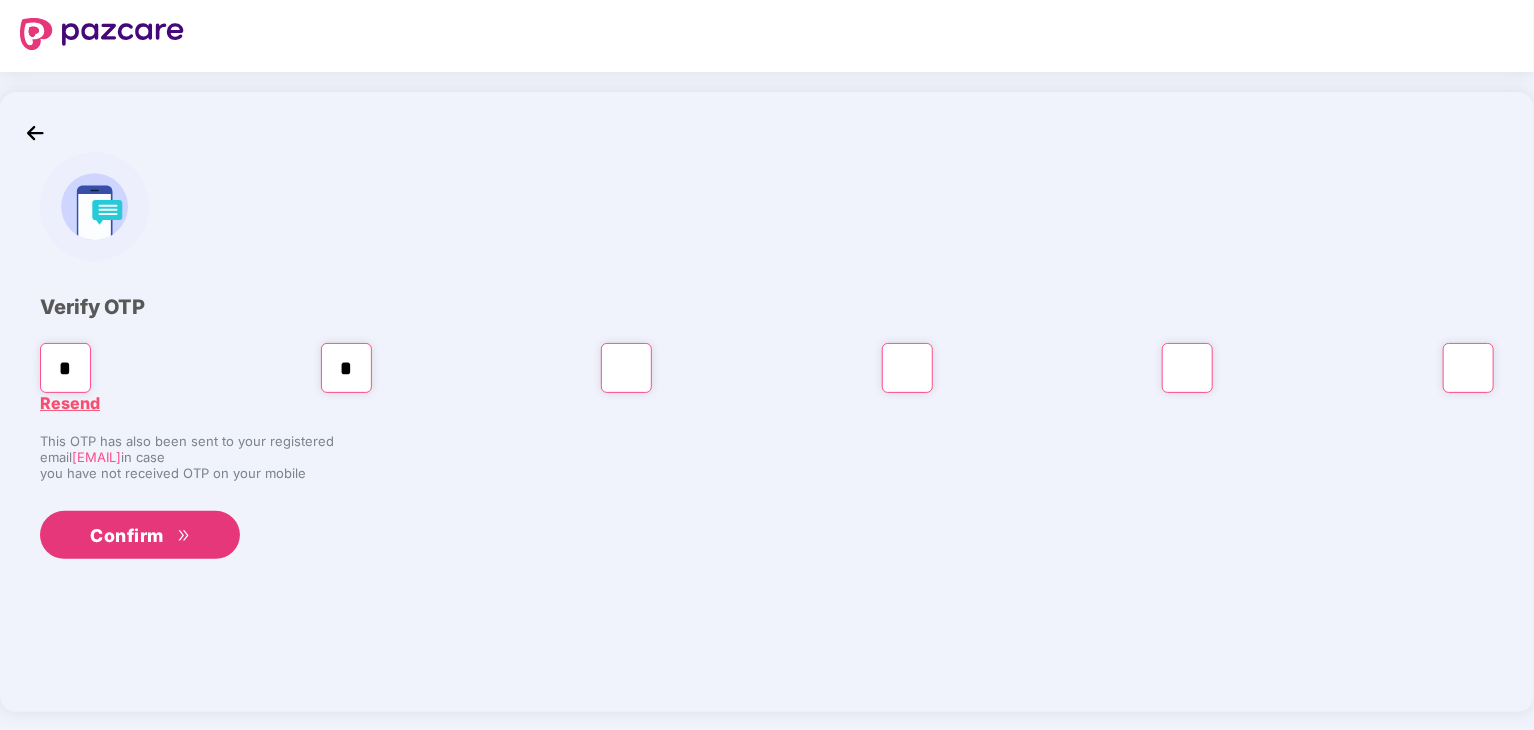 type on "*" 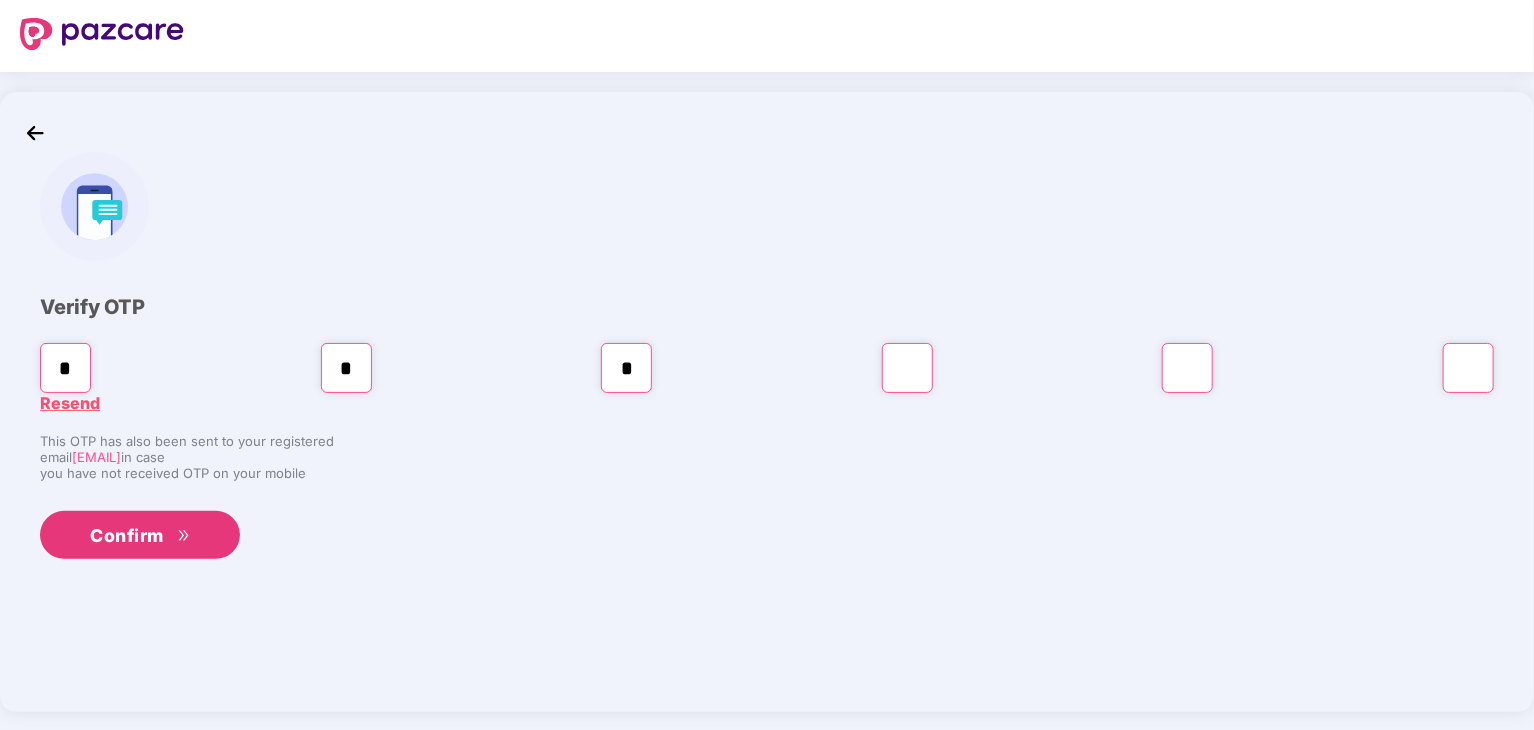 type on "*" 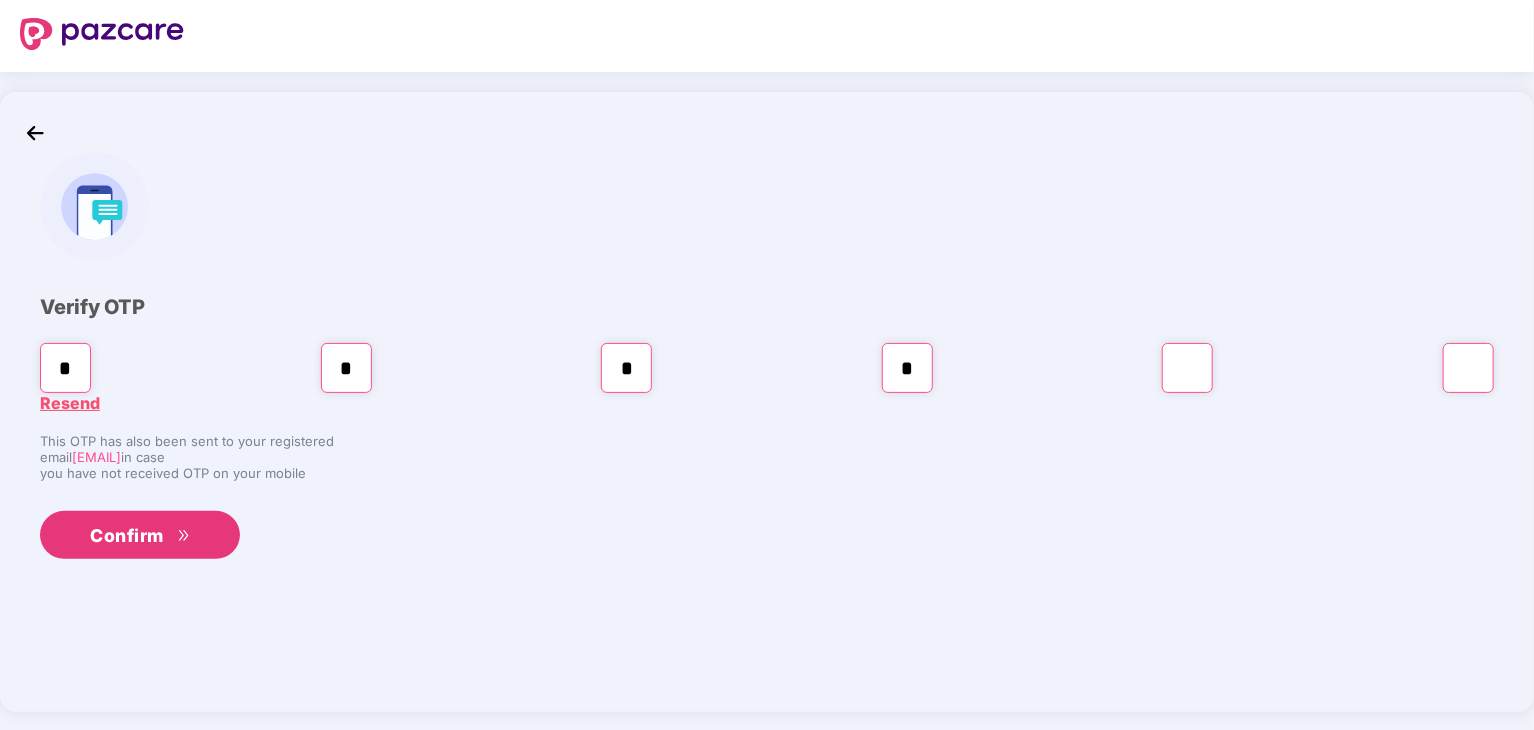 type on "*" 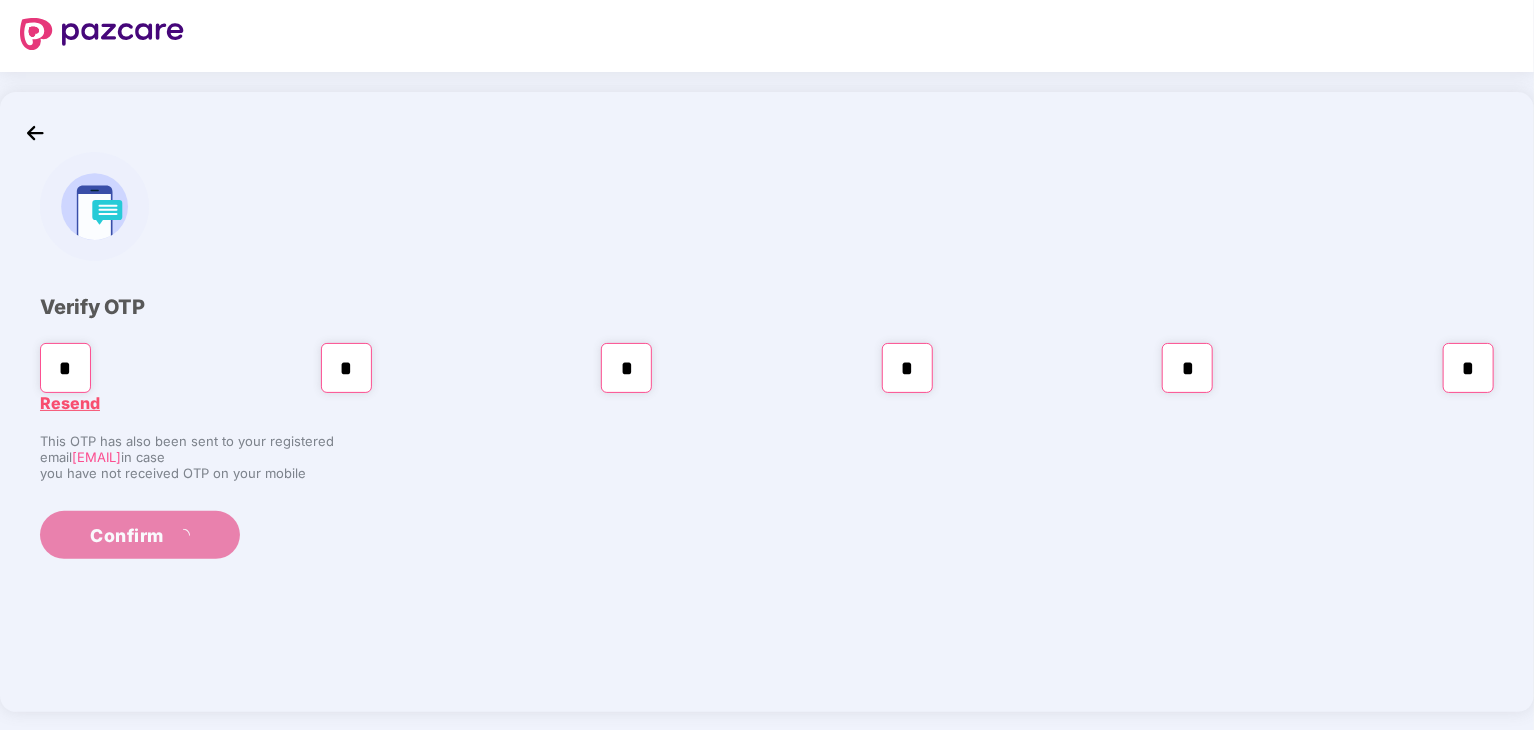 type on "*" 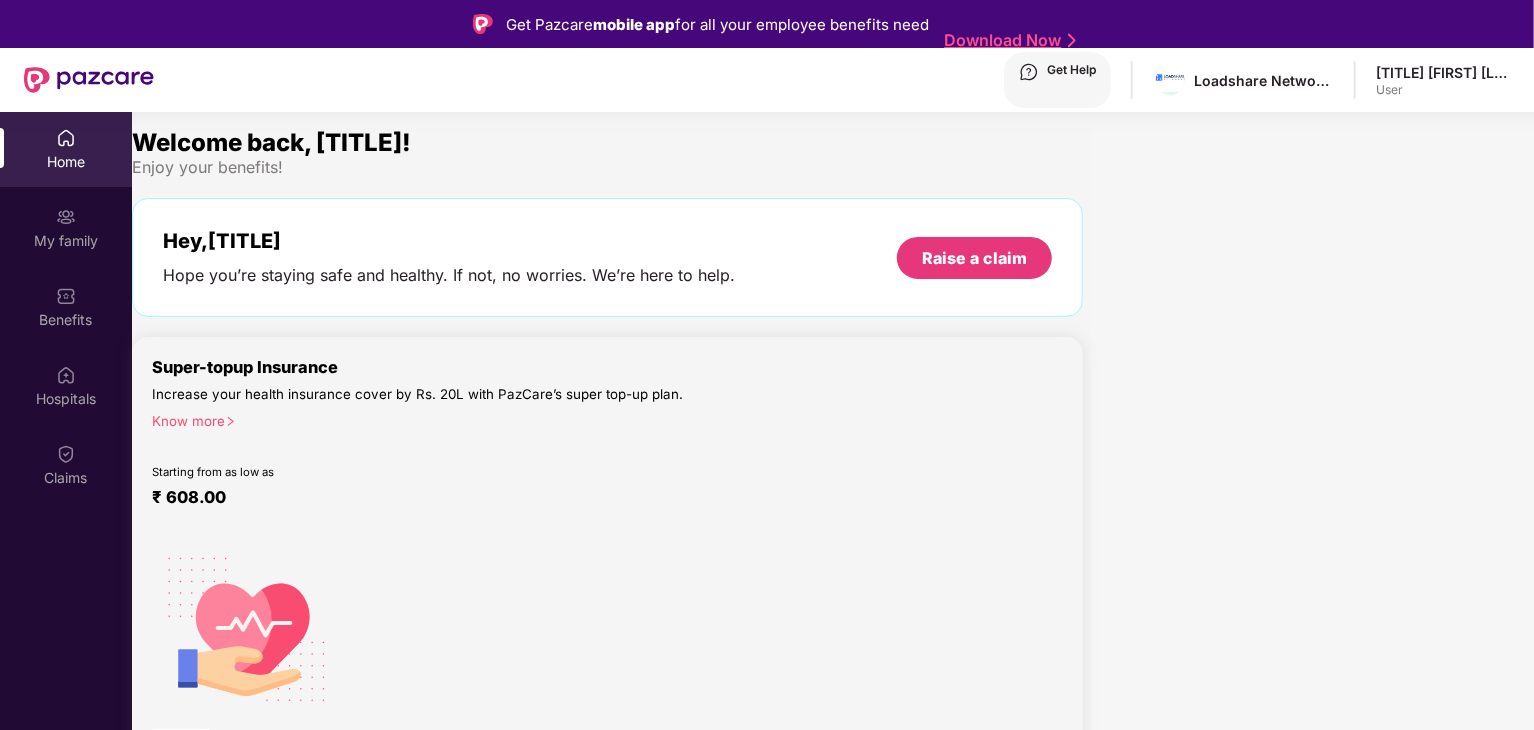click on "Super-topup Insurance Increase your health insurance cover by Rs. 20L with PazCare’s super top-up plan. Know more  Starting from as low as ₹ 608.00 Buy Now" at bounding box center [607, 577] 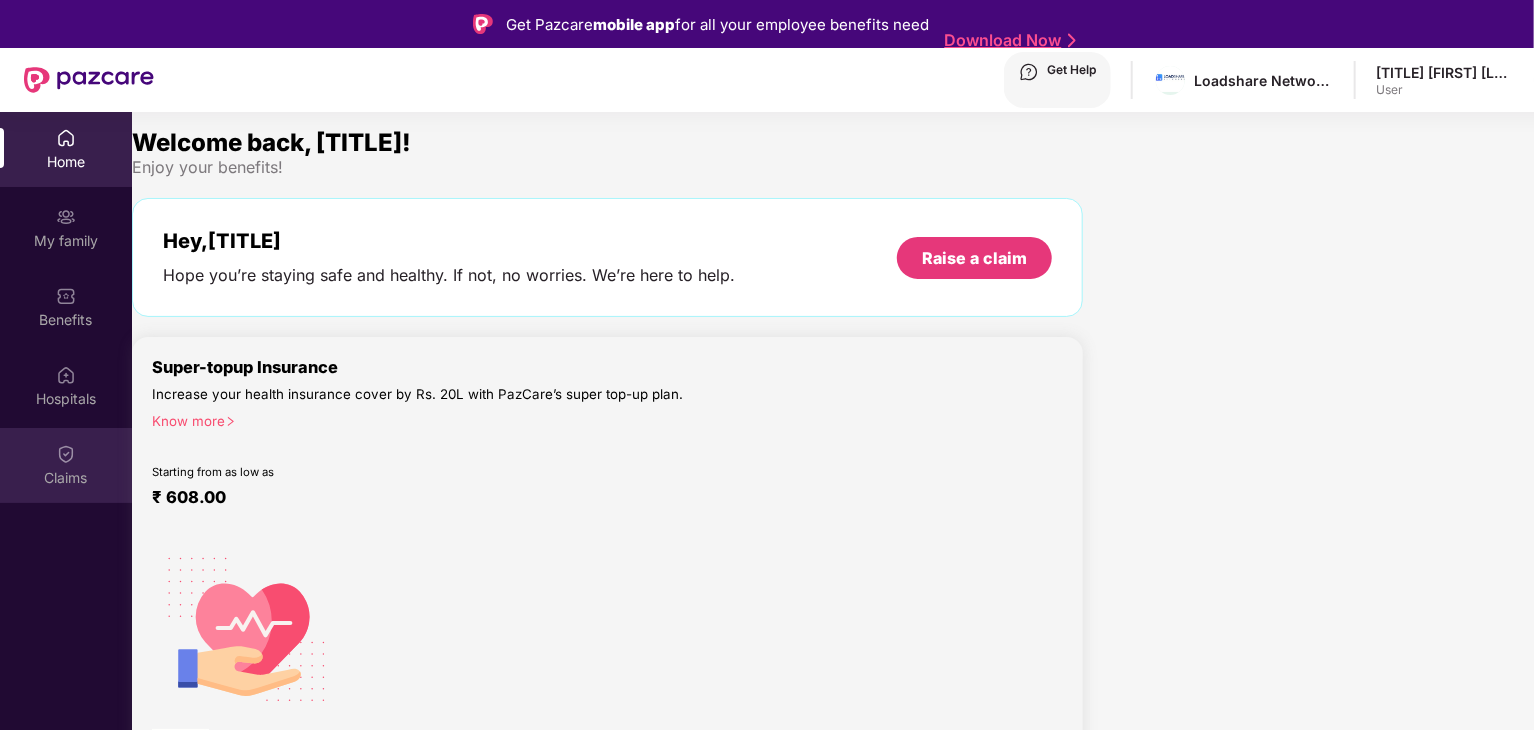 click on "Claims" at bounding box center [66, 162] 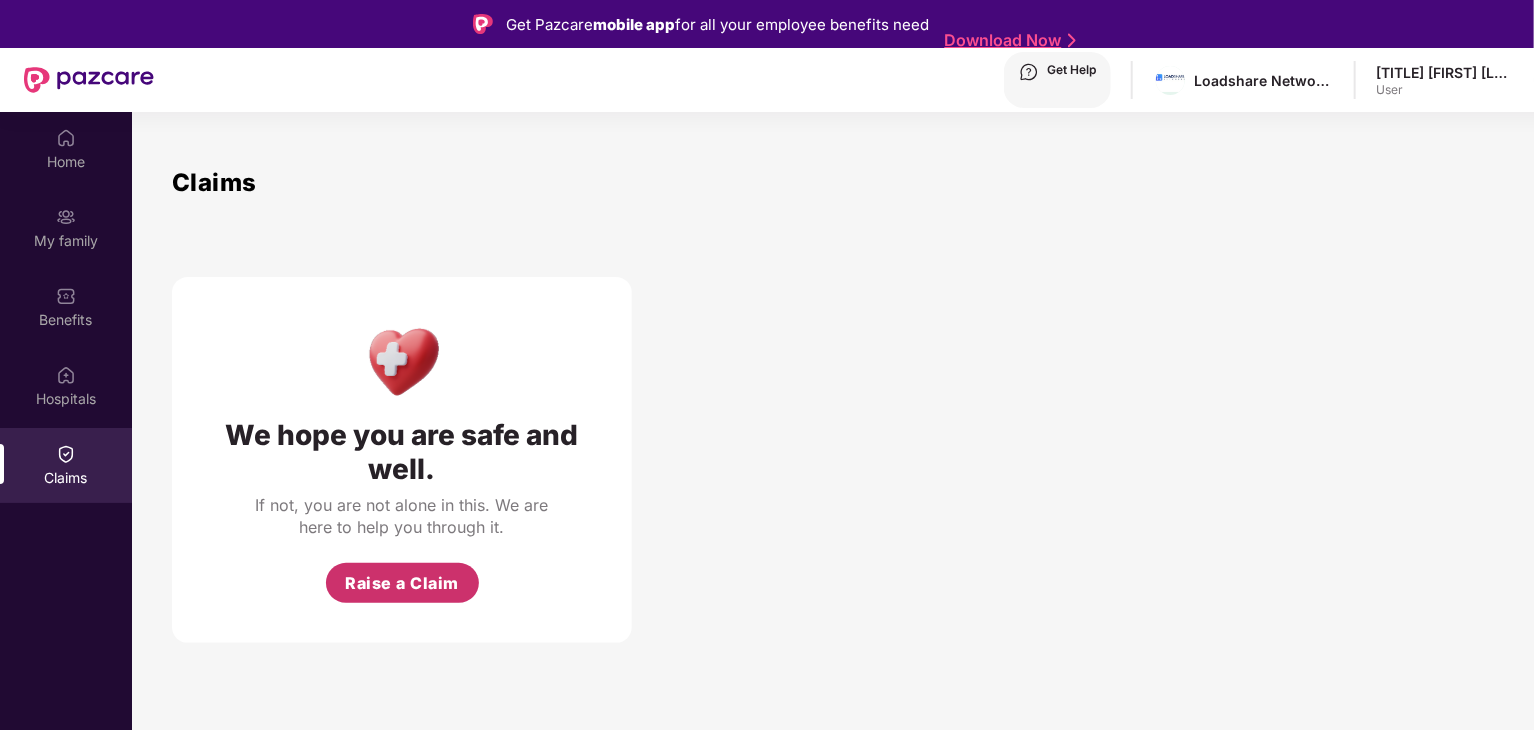 click on "Raise a Claim" at bounding box center (402, 583) 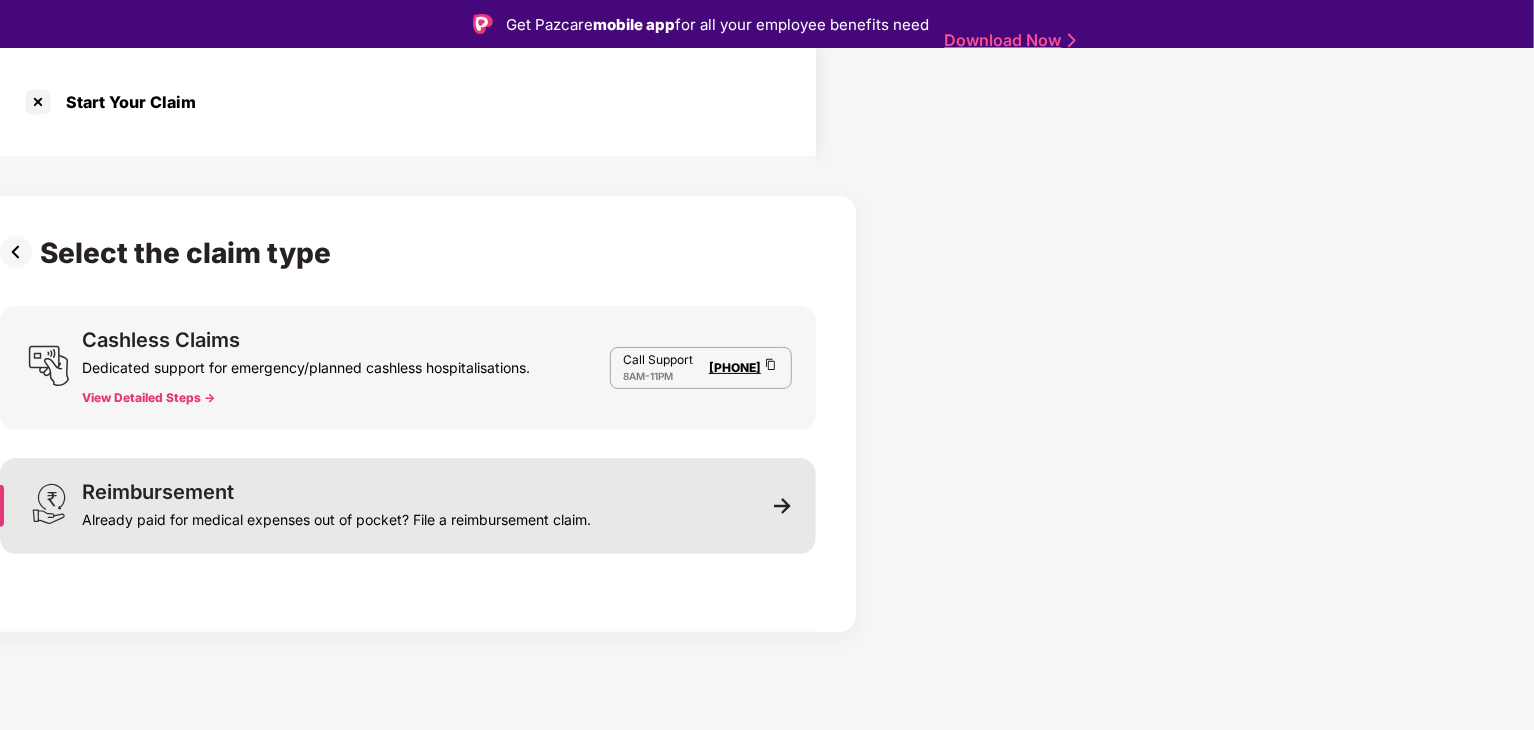 click on "Reimbursement" at bounding box center [158, 492] 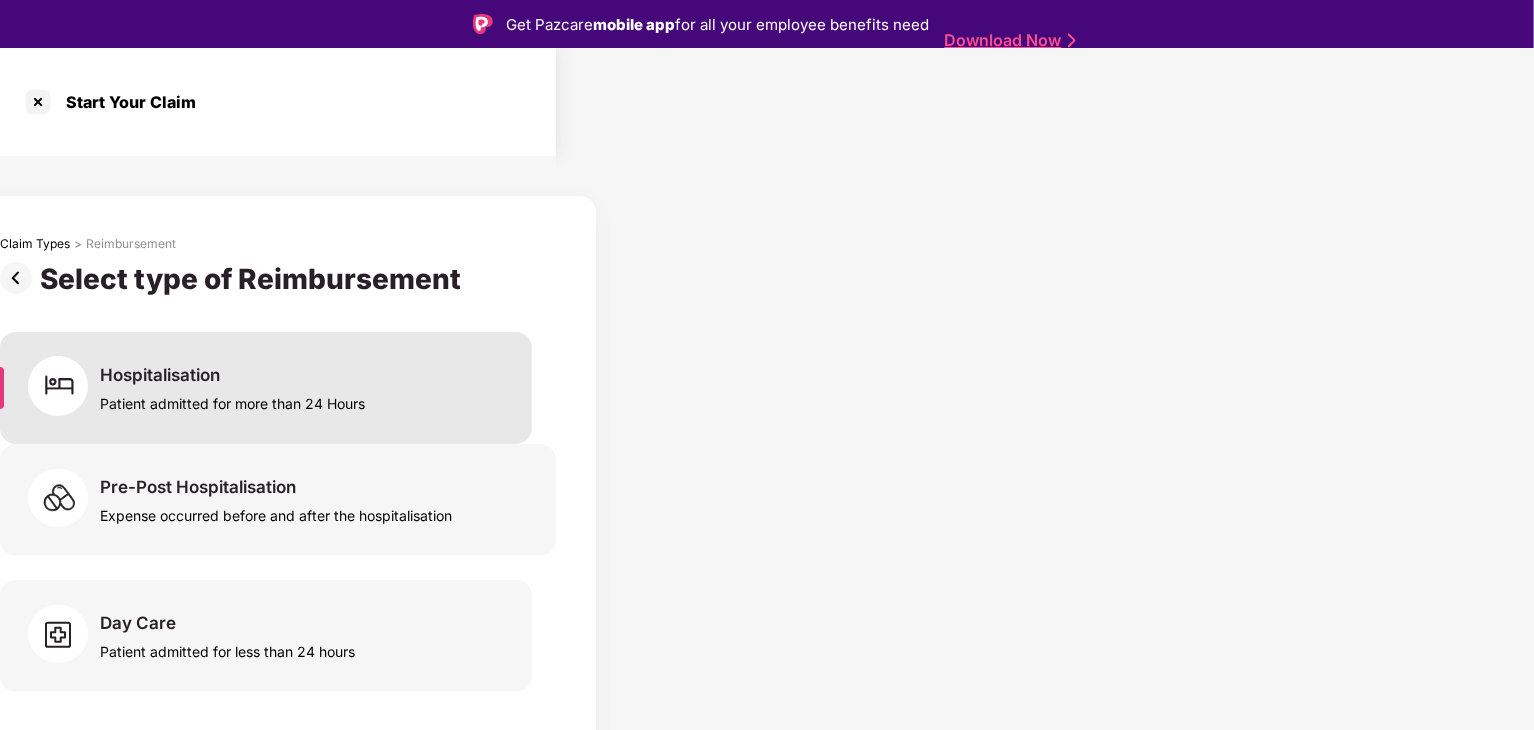 click on "Patient admitted for more than 24 Hours" at bounding box center (232, 399) 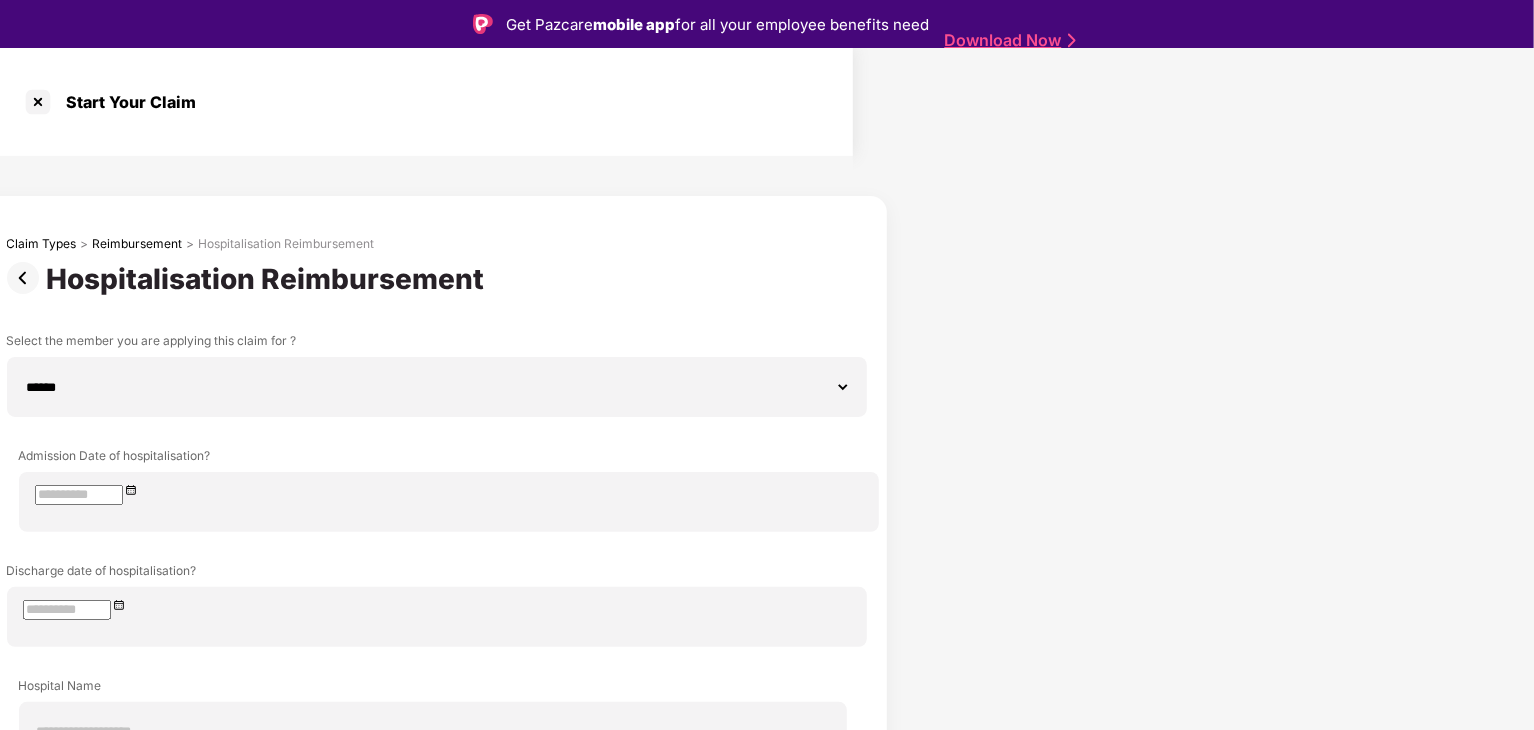 click on "**********" at bounding box center [426, 752] 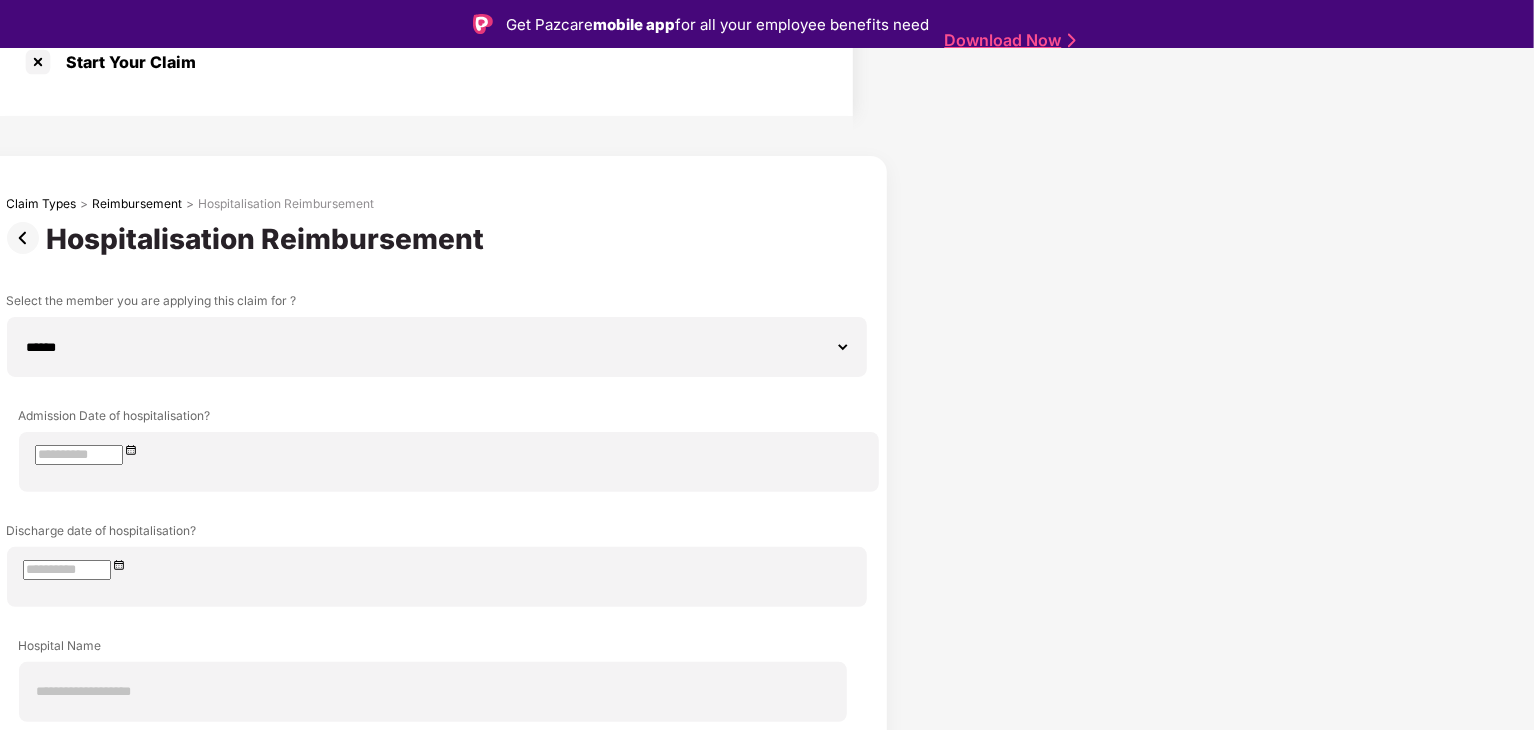 scroll, scrollTop: 73, scrollLeft: 0, axis: vertical 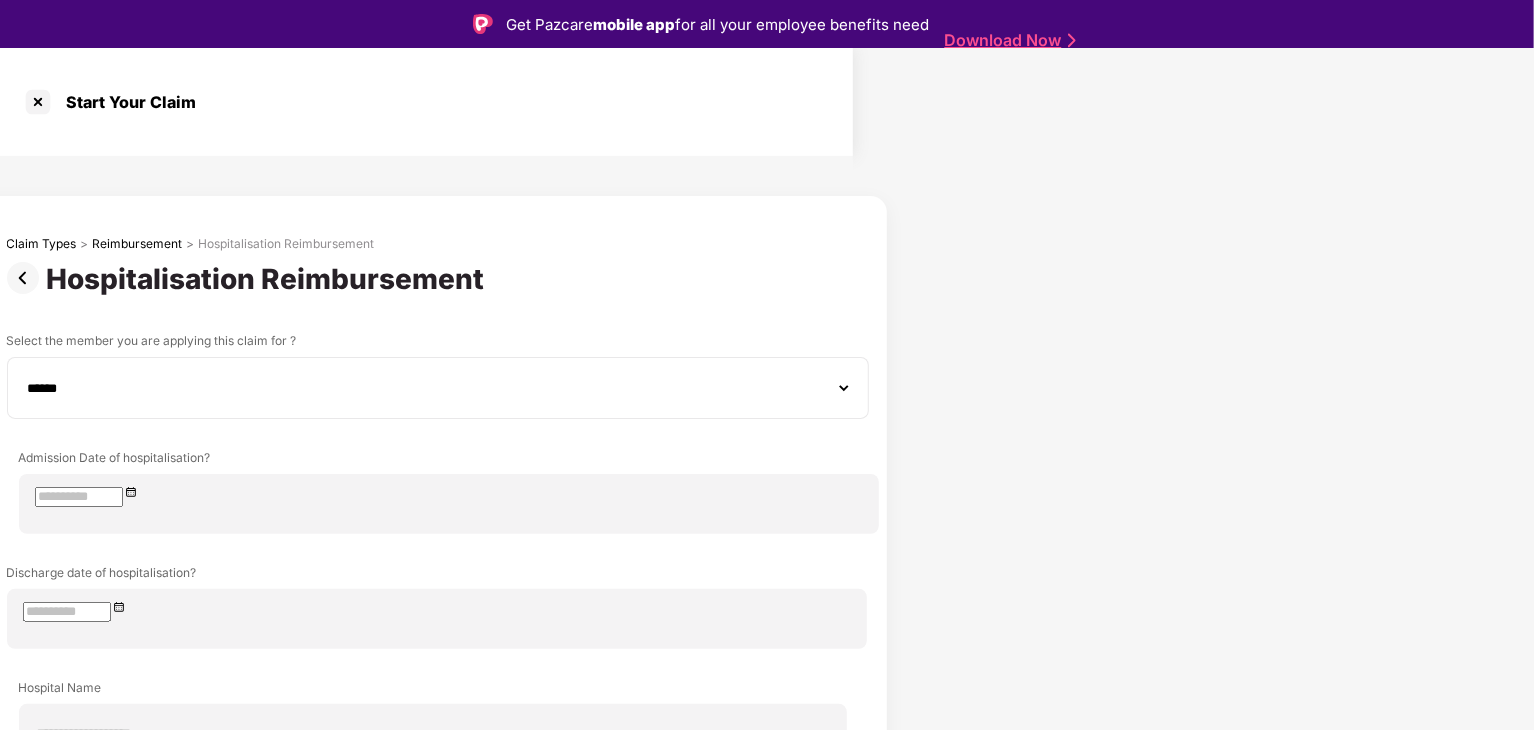 click on "**********" at bounding box center [438, 388] 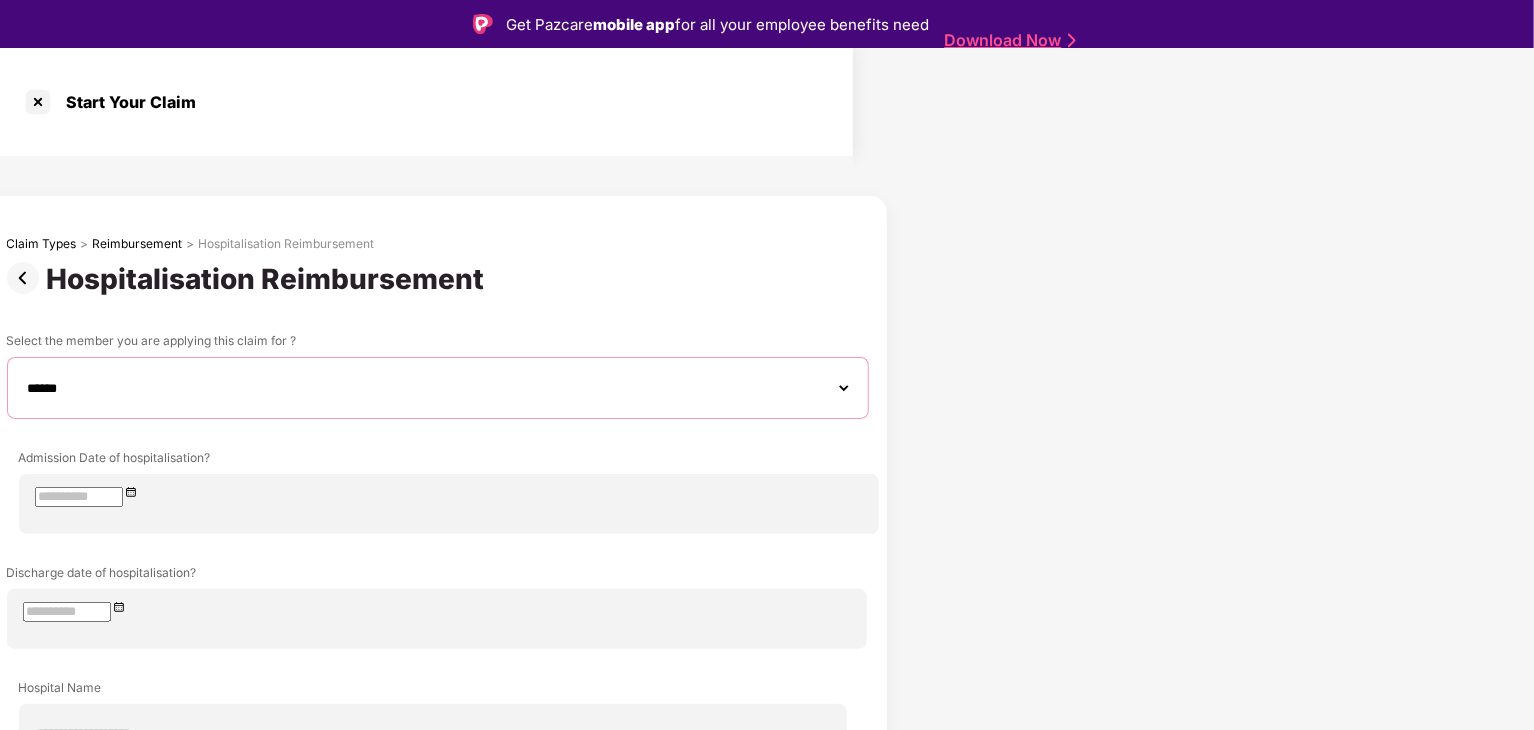 click on "**********" at bounding box center [438, 388] 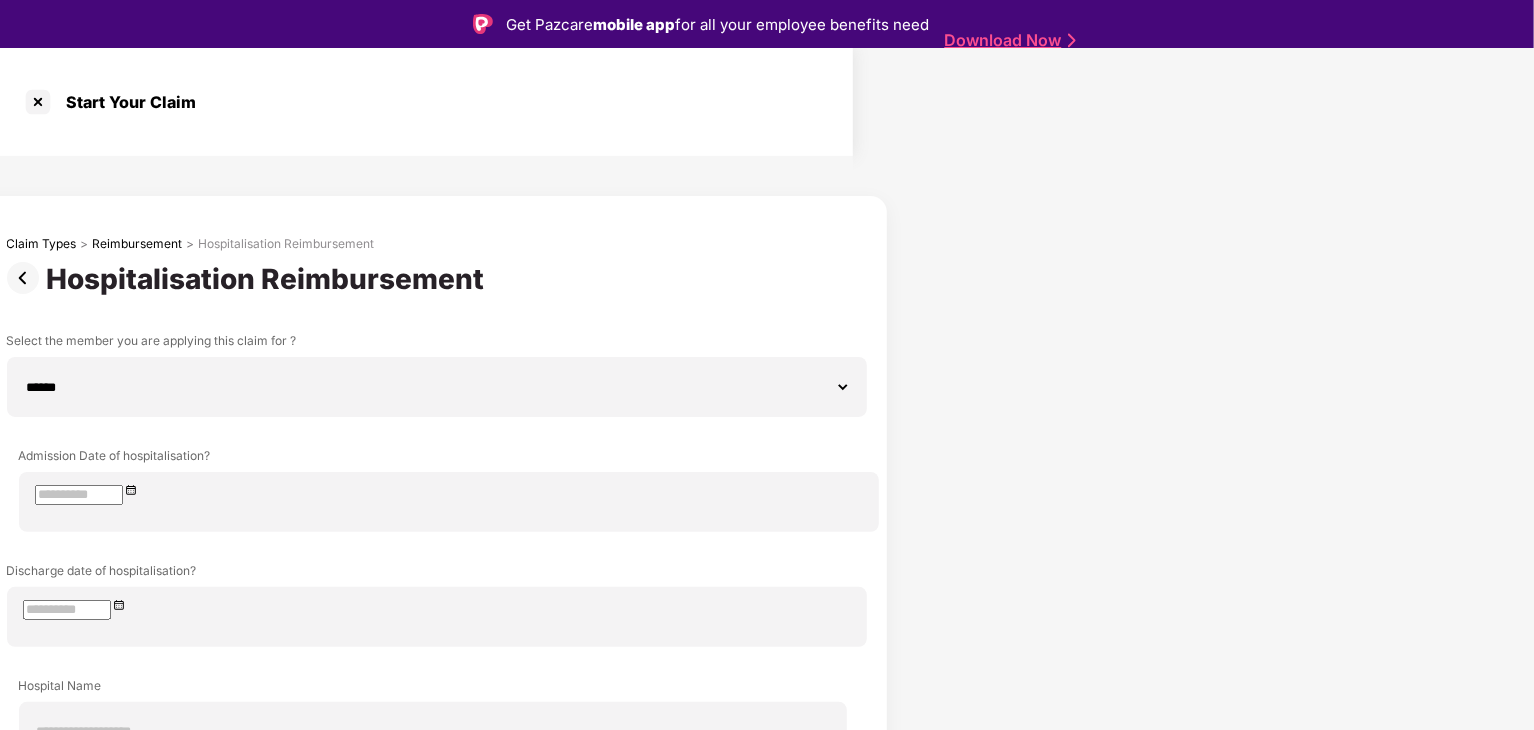 click on "**********" at bounding box center (426, 752) 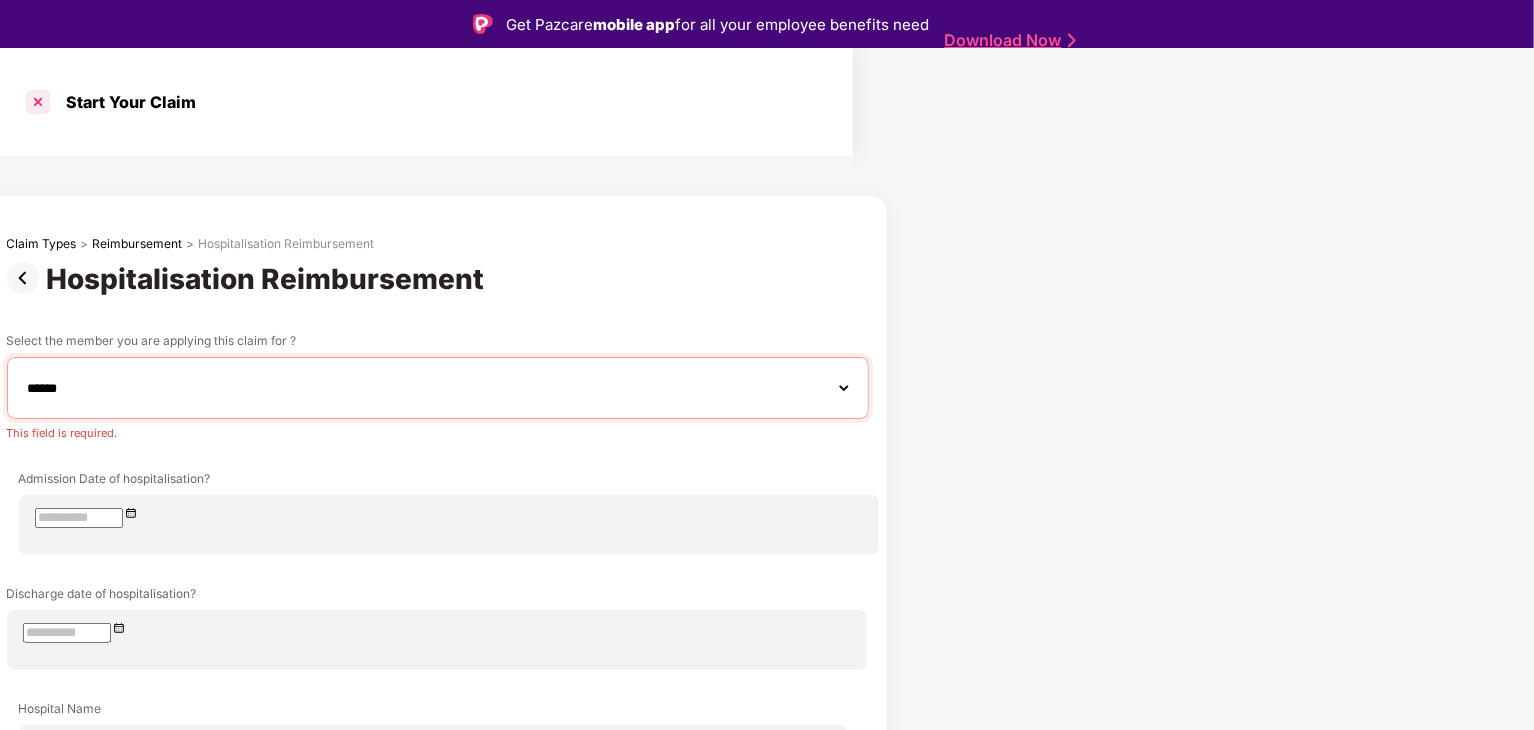 click at bounding box center [38, 102] 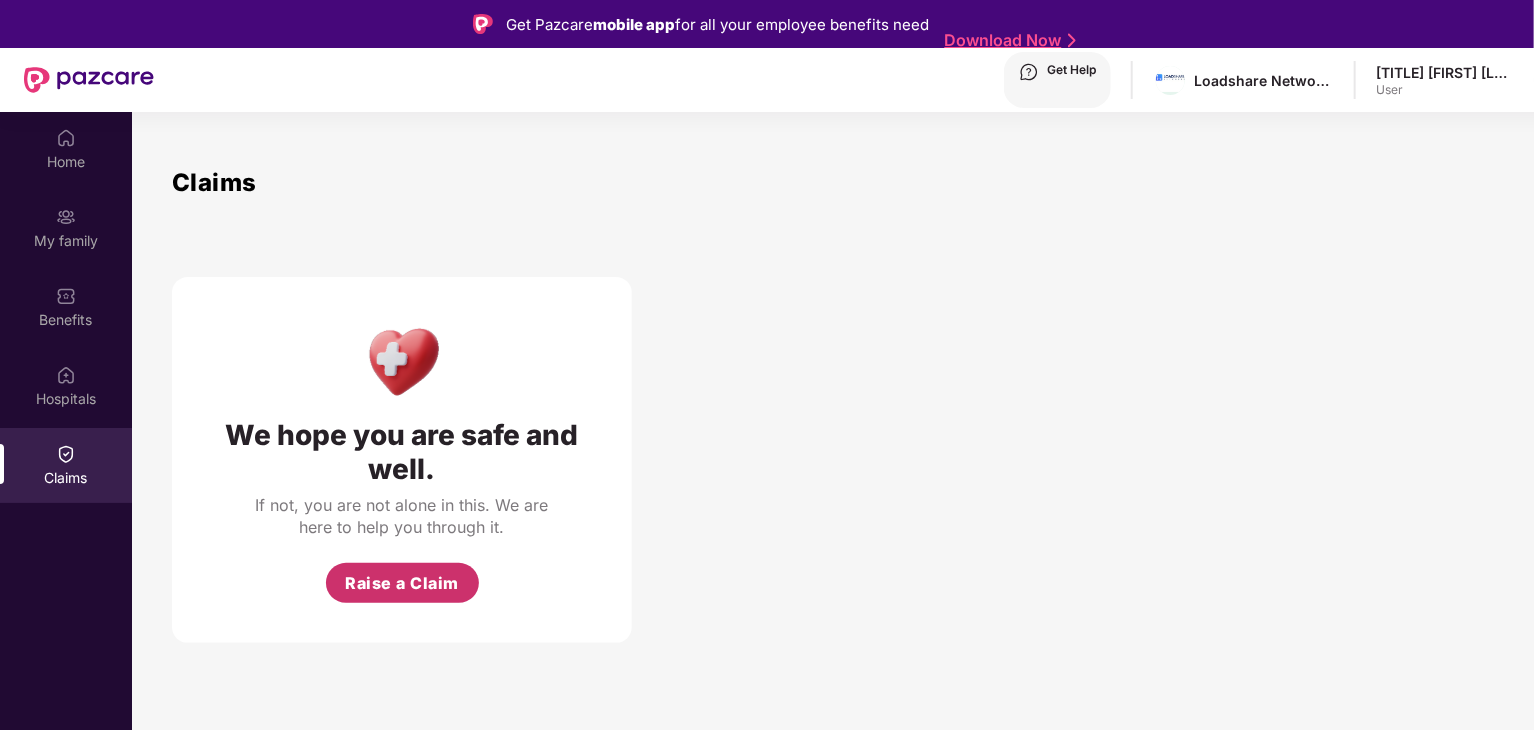 click on "Raise a Claim" at bounding box center (402, 583) 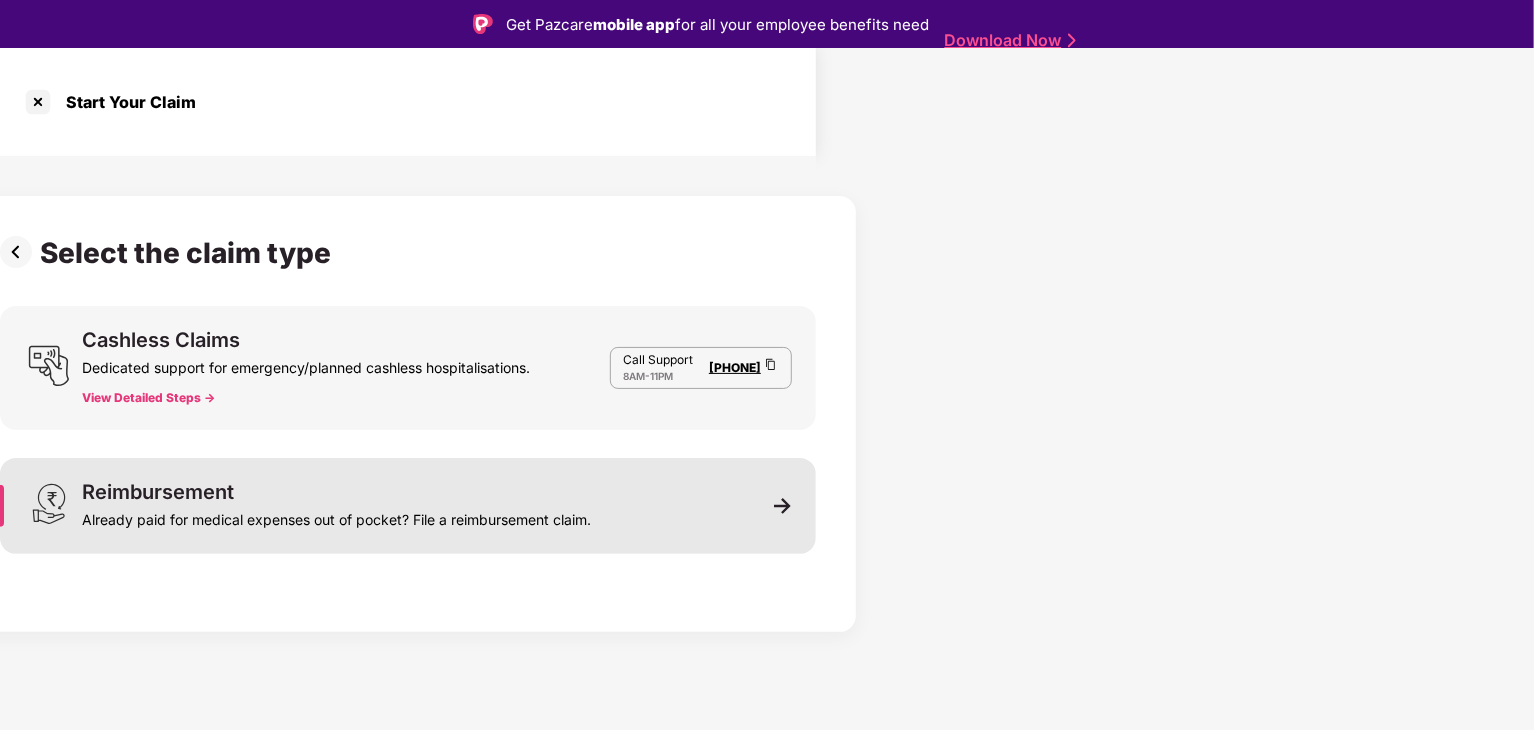 click on "Already paid for medical expenses out of pocket? File a reimbursement claim." at bounding box center (336, 516) 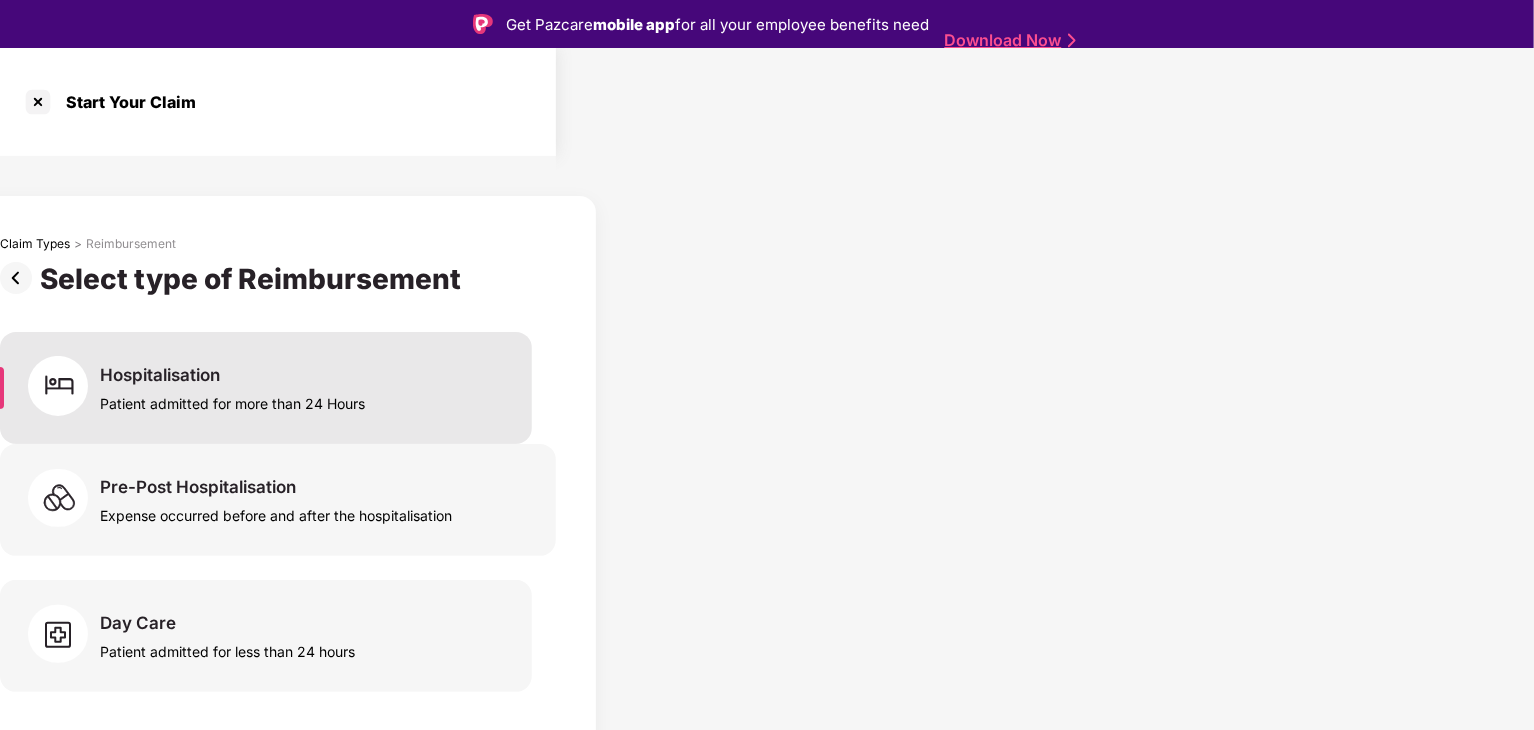 click on "Patient admitted for more than 24 Hours" at bounding box center [232, 399] 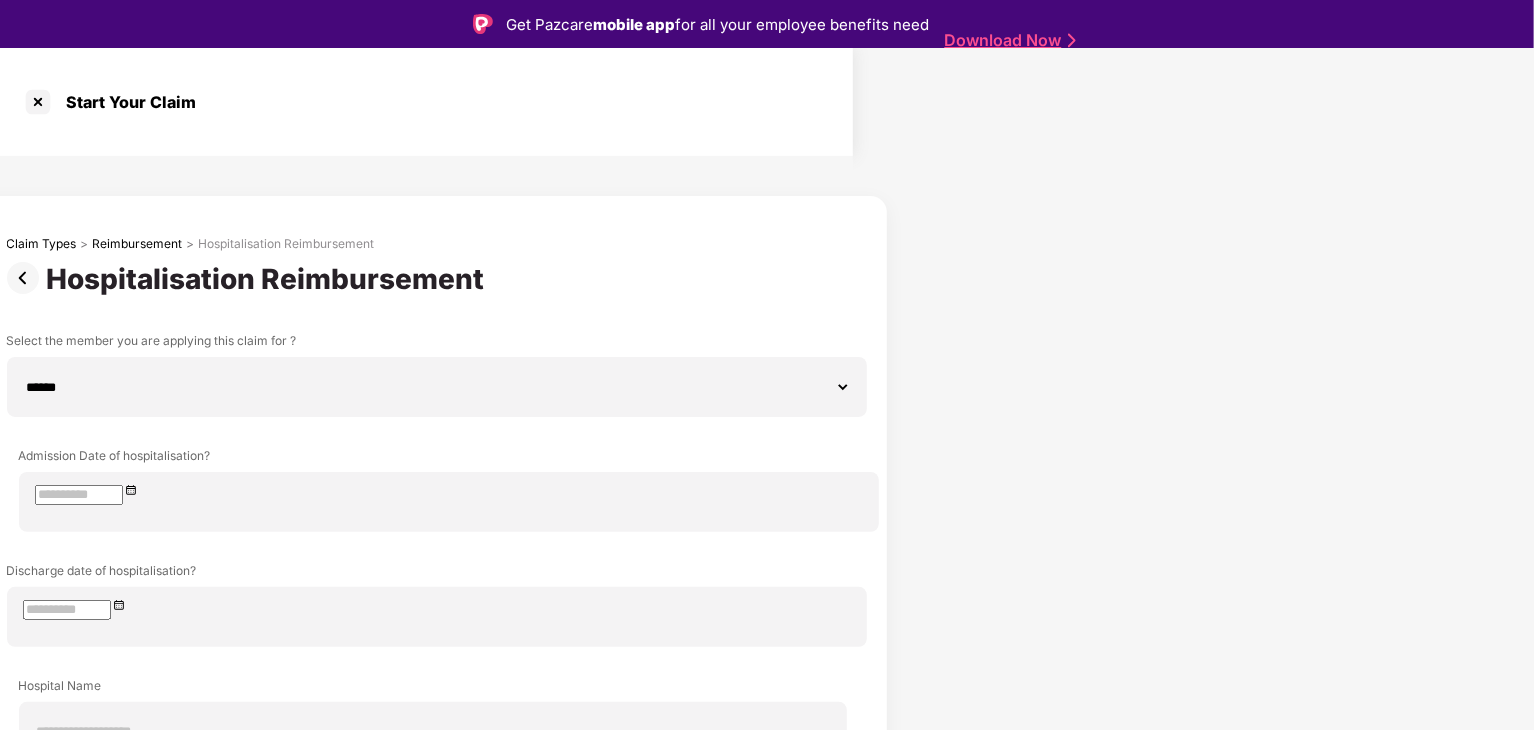 click at bounding box center (27, 278) 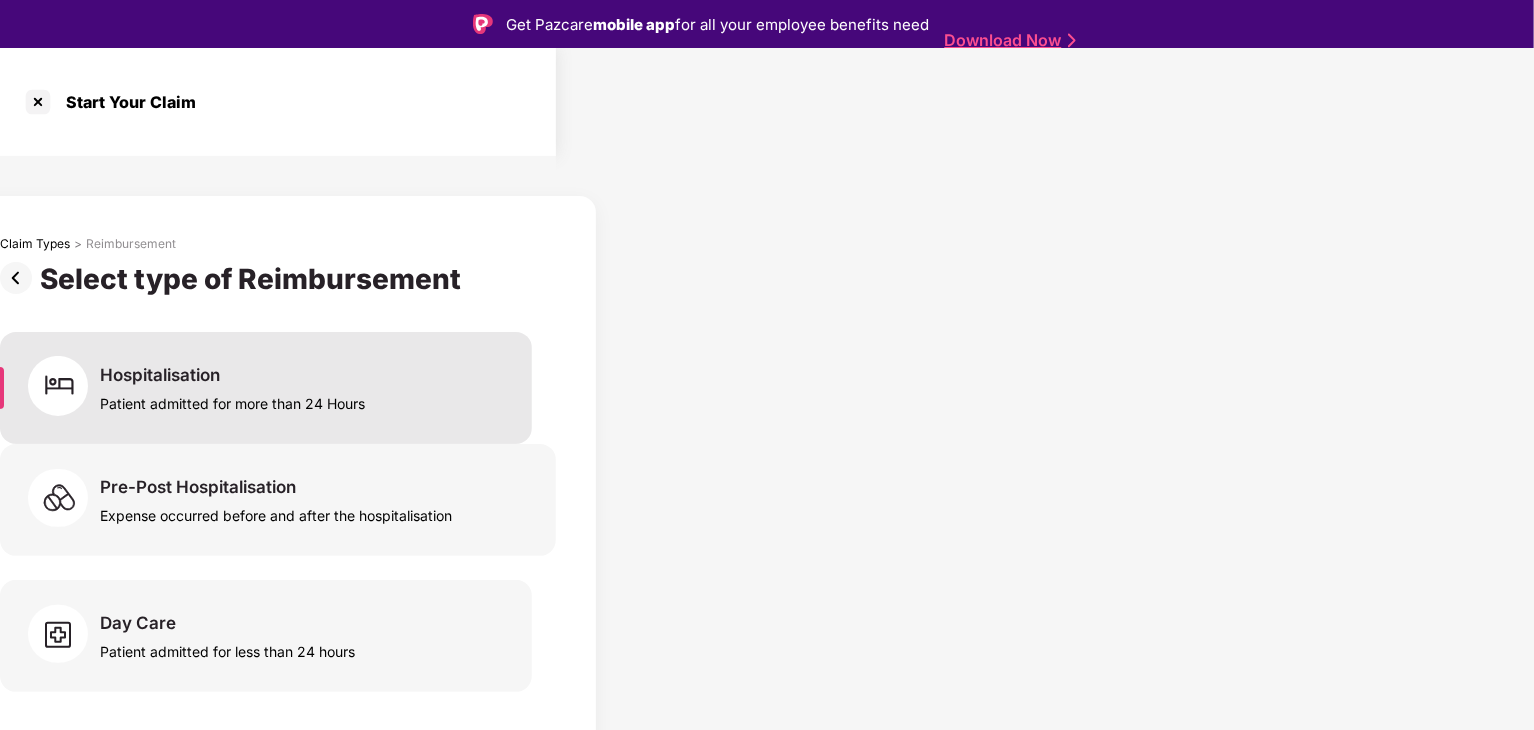 click on "Patient admitted for more than 24 Hours" at bounding box center [232, 399] 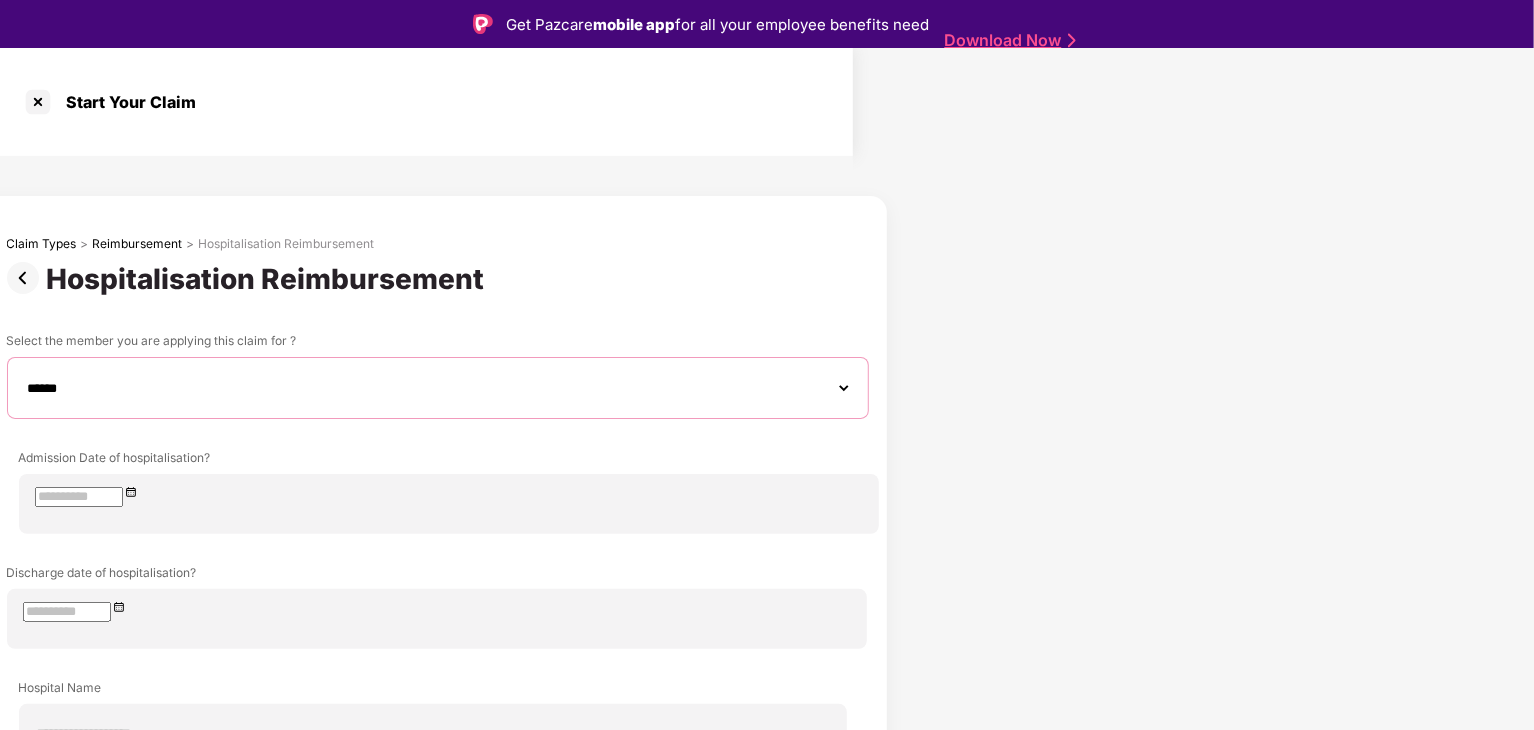 click on "**********" at bounding box center (438, 388) 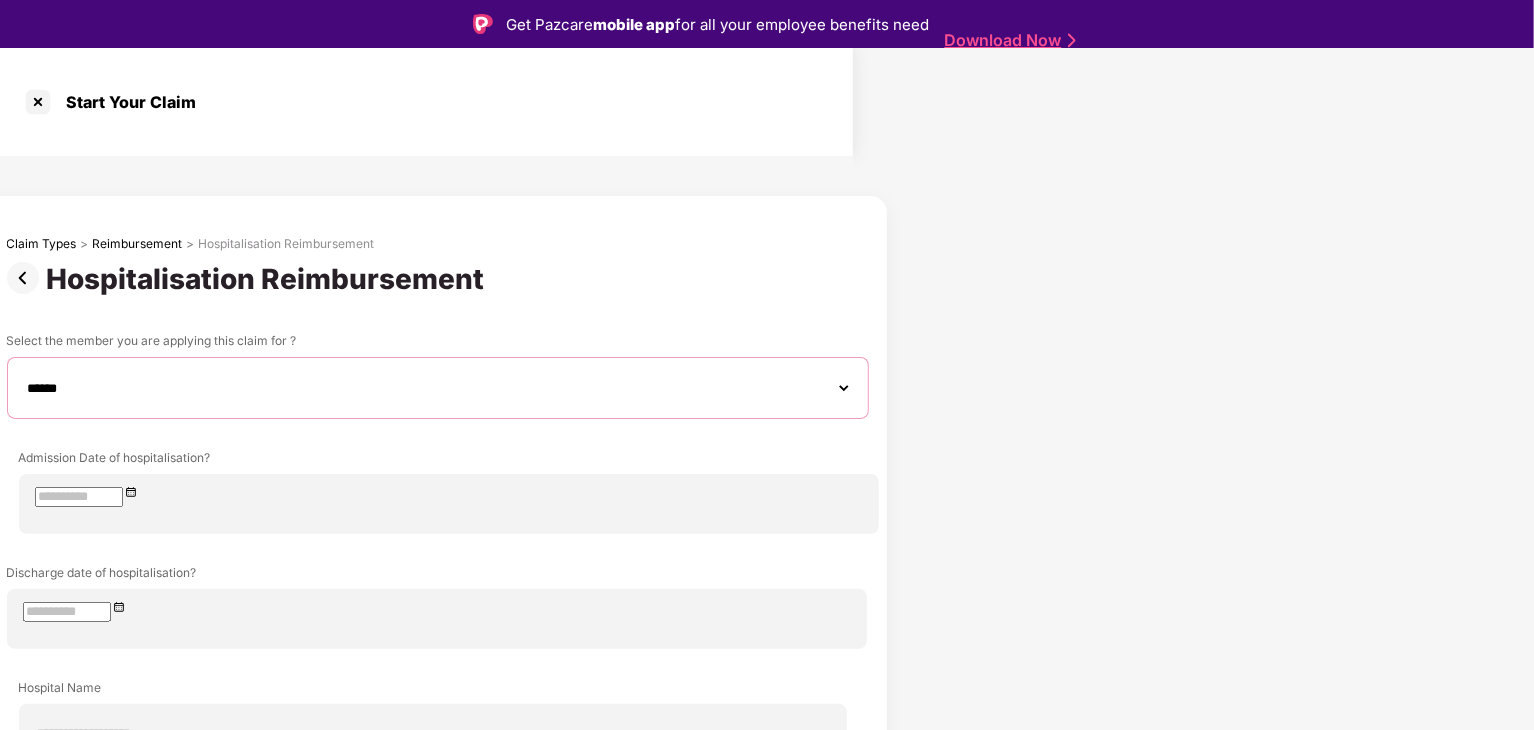 select on "**********" 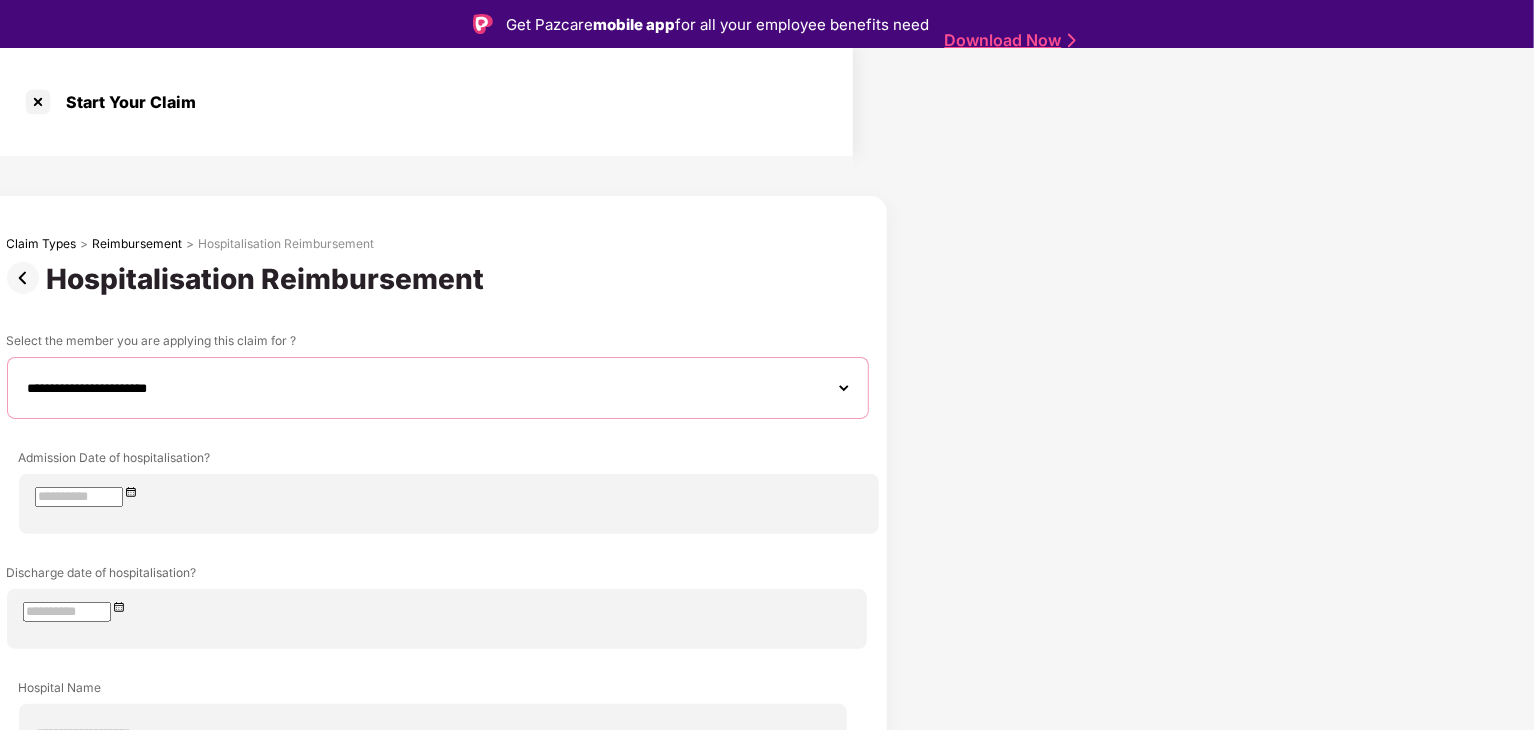 click on "**********" at bounding box center [438, 388] 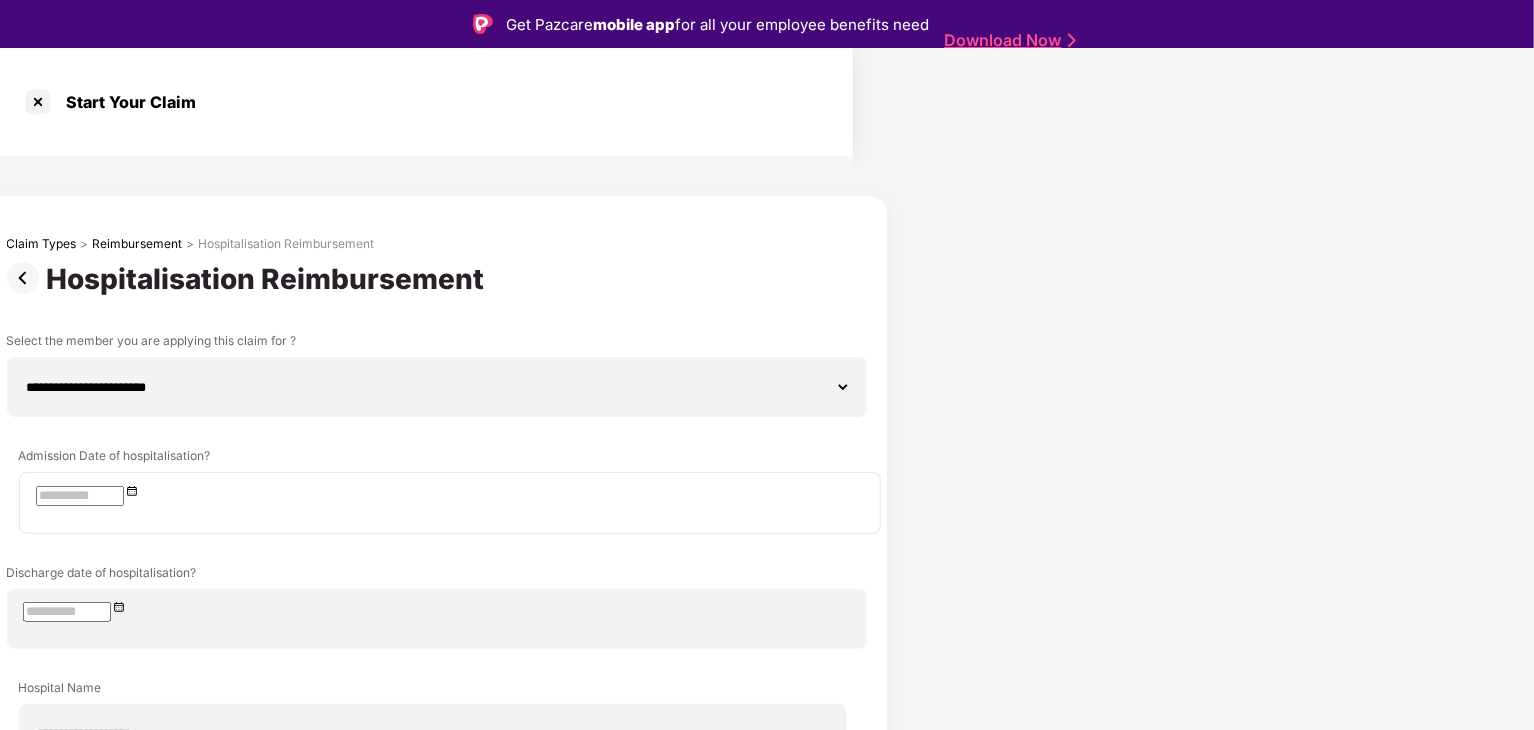 click at bounding box center [450, 494] 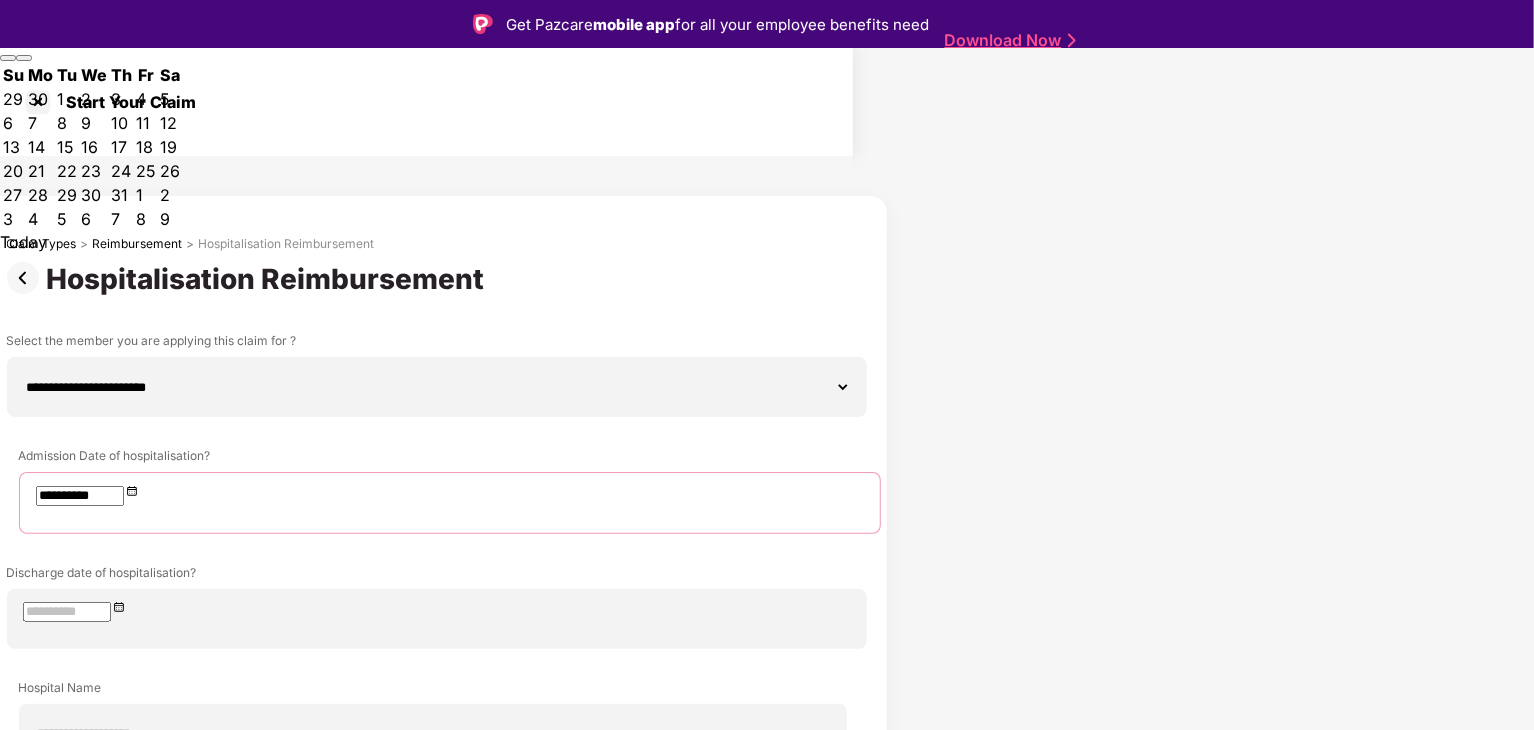 click on "3" at bounding box center (67, 99) 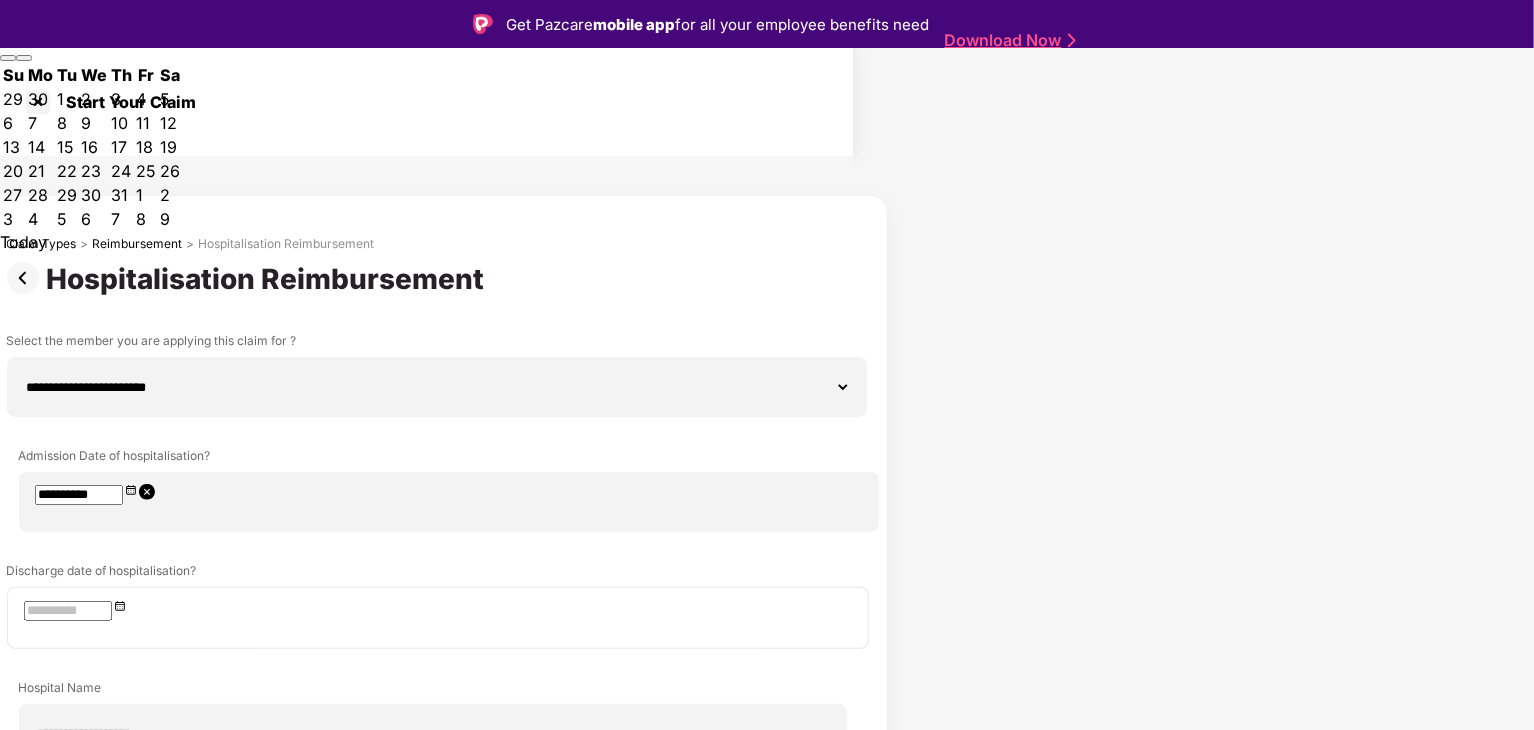 click at bounding box center [438, 609] 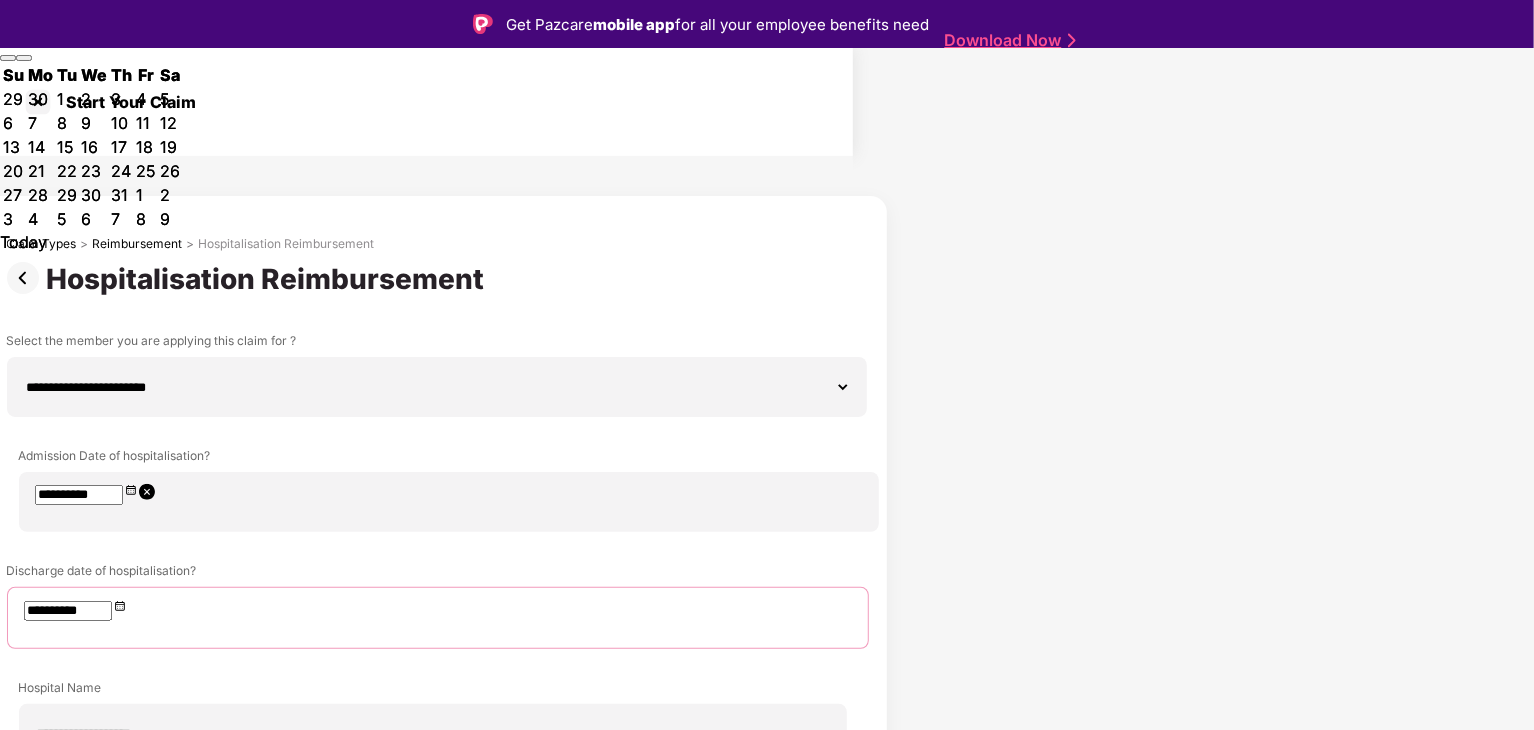 click on "7" at bounding box center [67, 99] 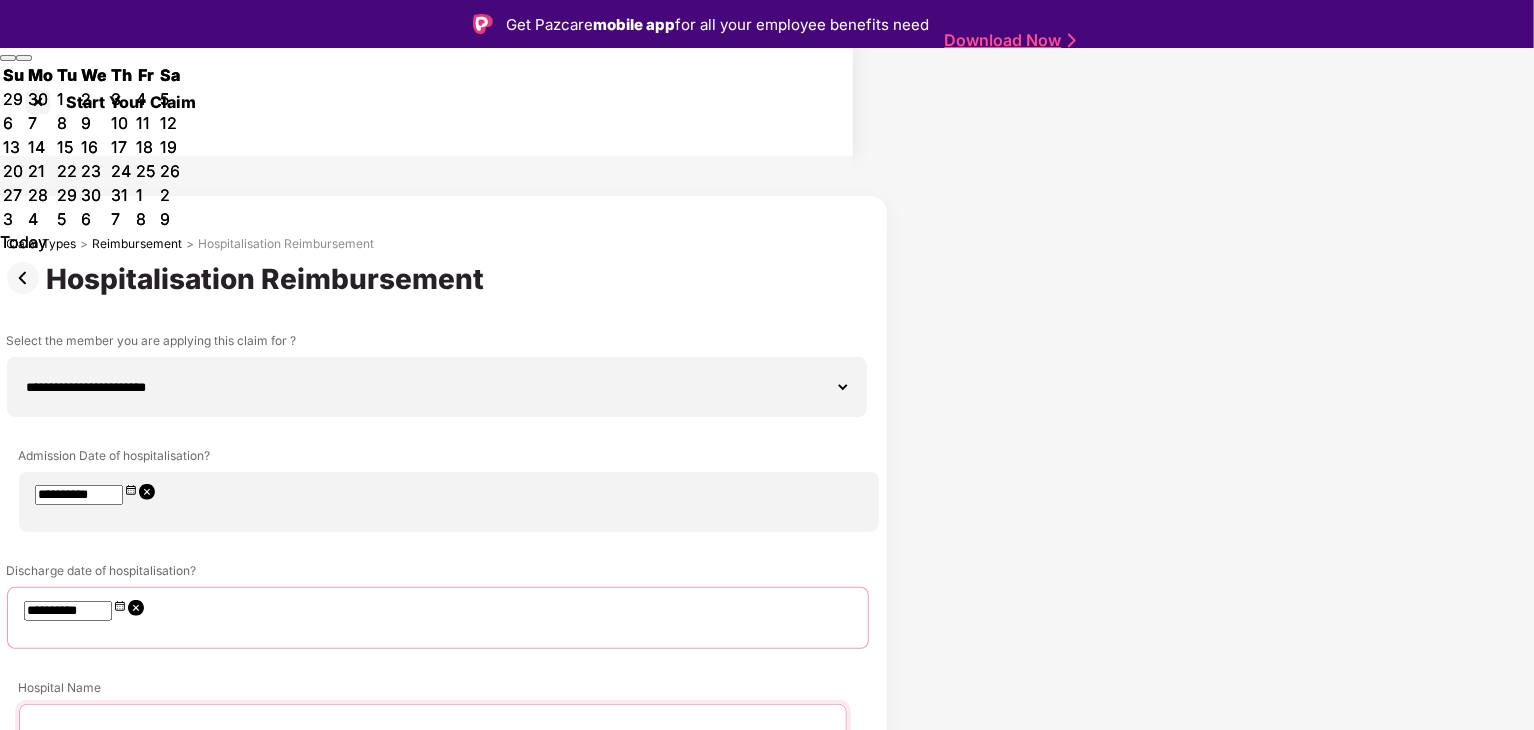 click at bounding box center [433, 735] 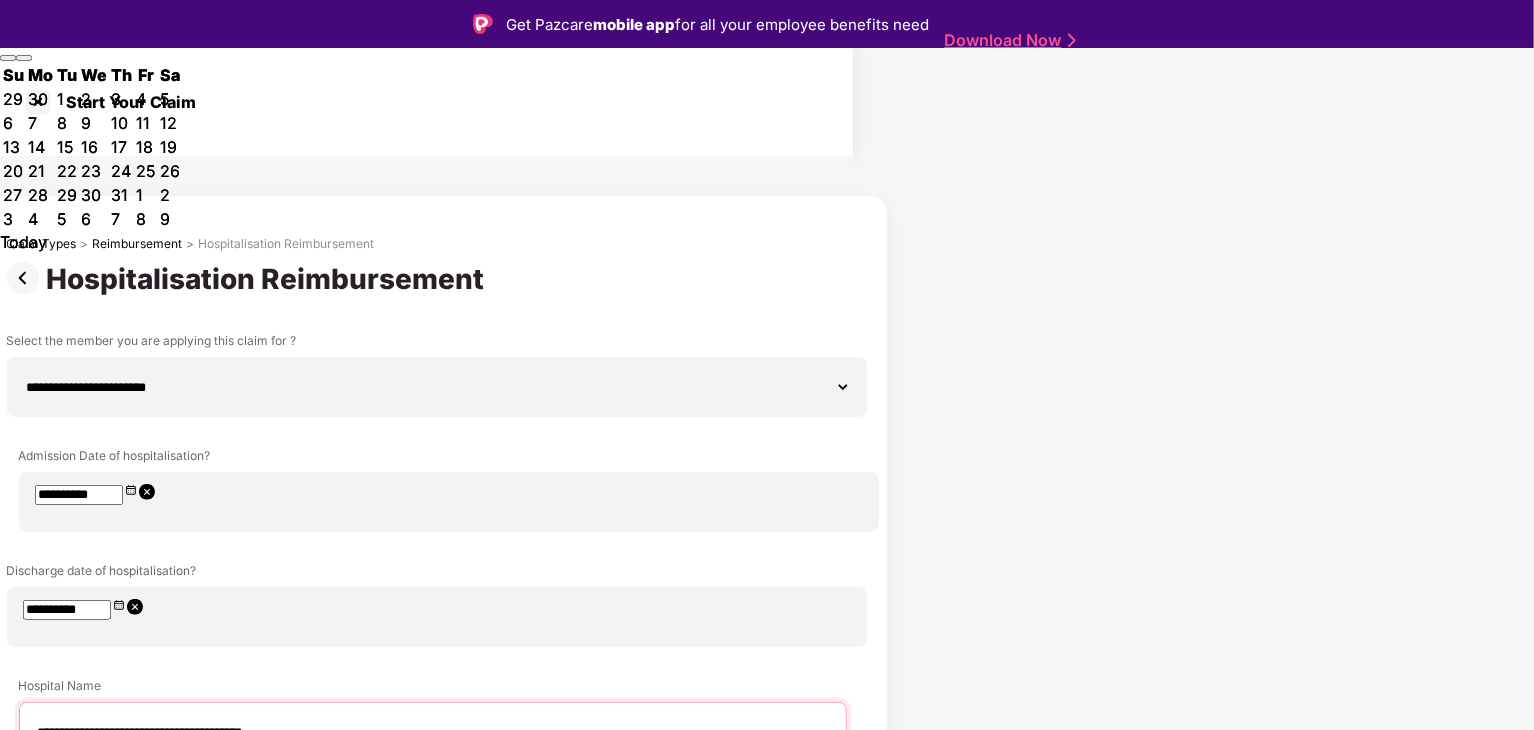 type on "**********" 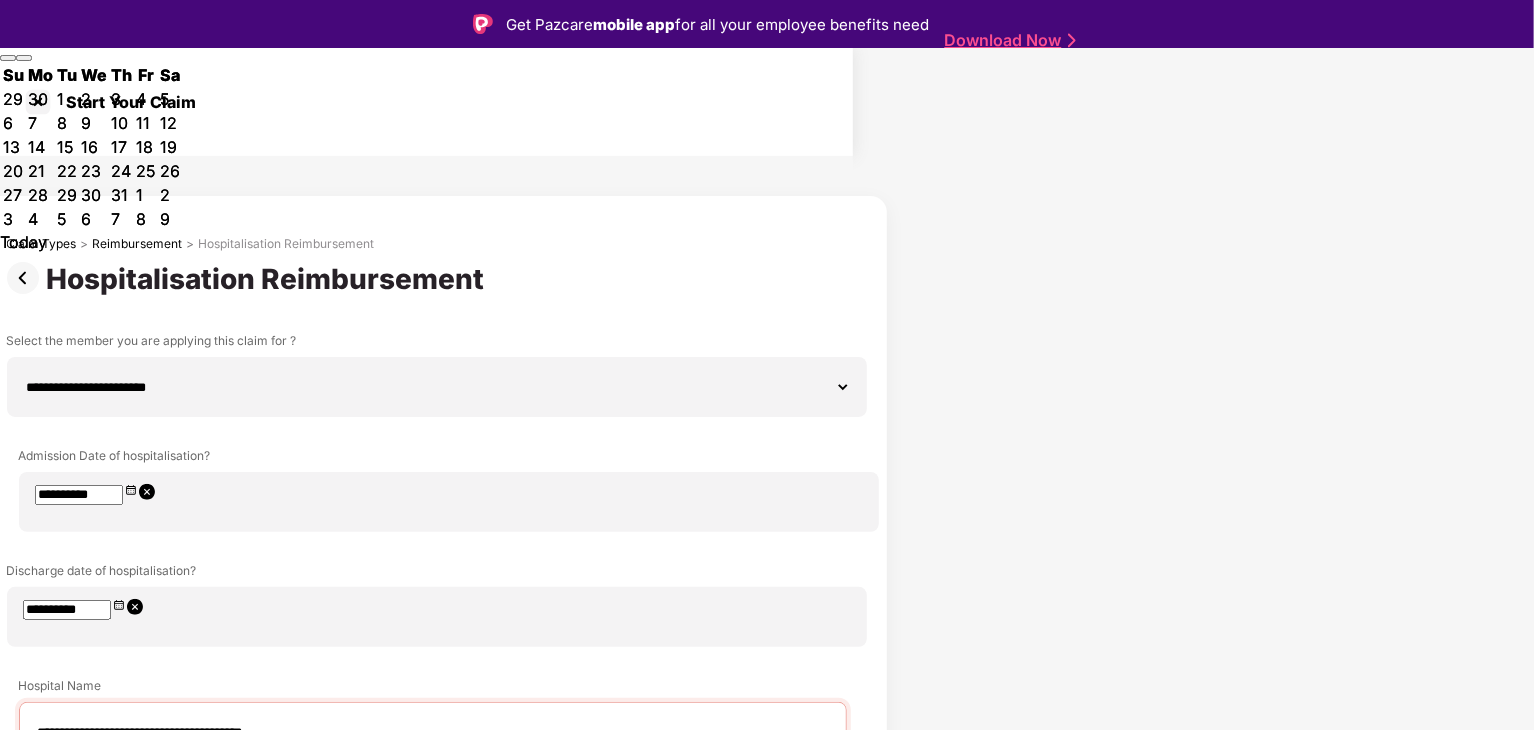 click on "Hospital Pincode" at bounding box center (421, 858) 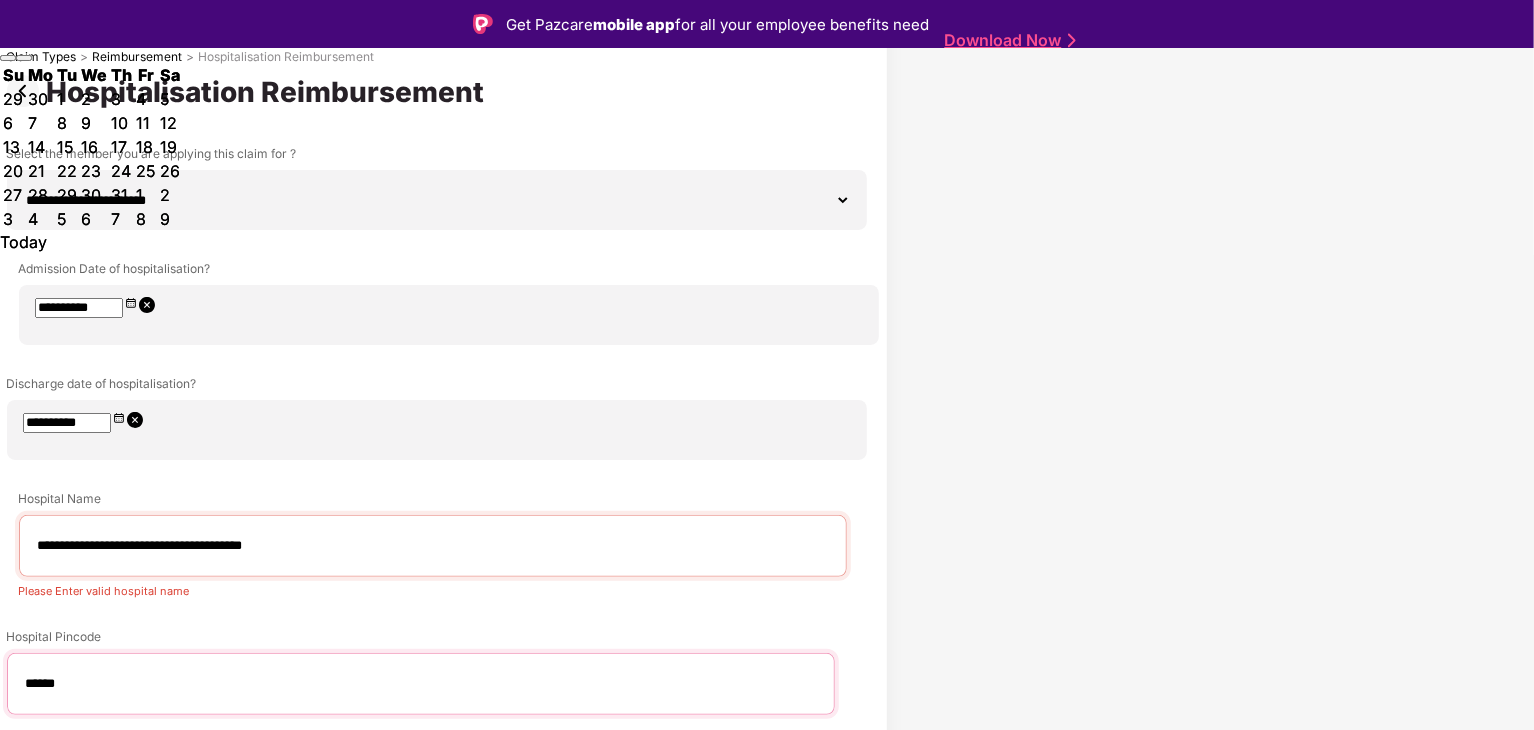 scroll, scrollTop: 202, scrollLeft: 0, axis: vertical 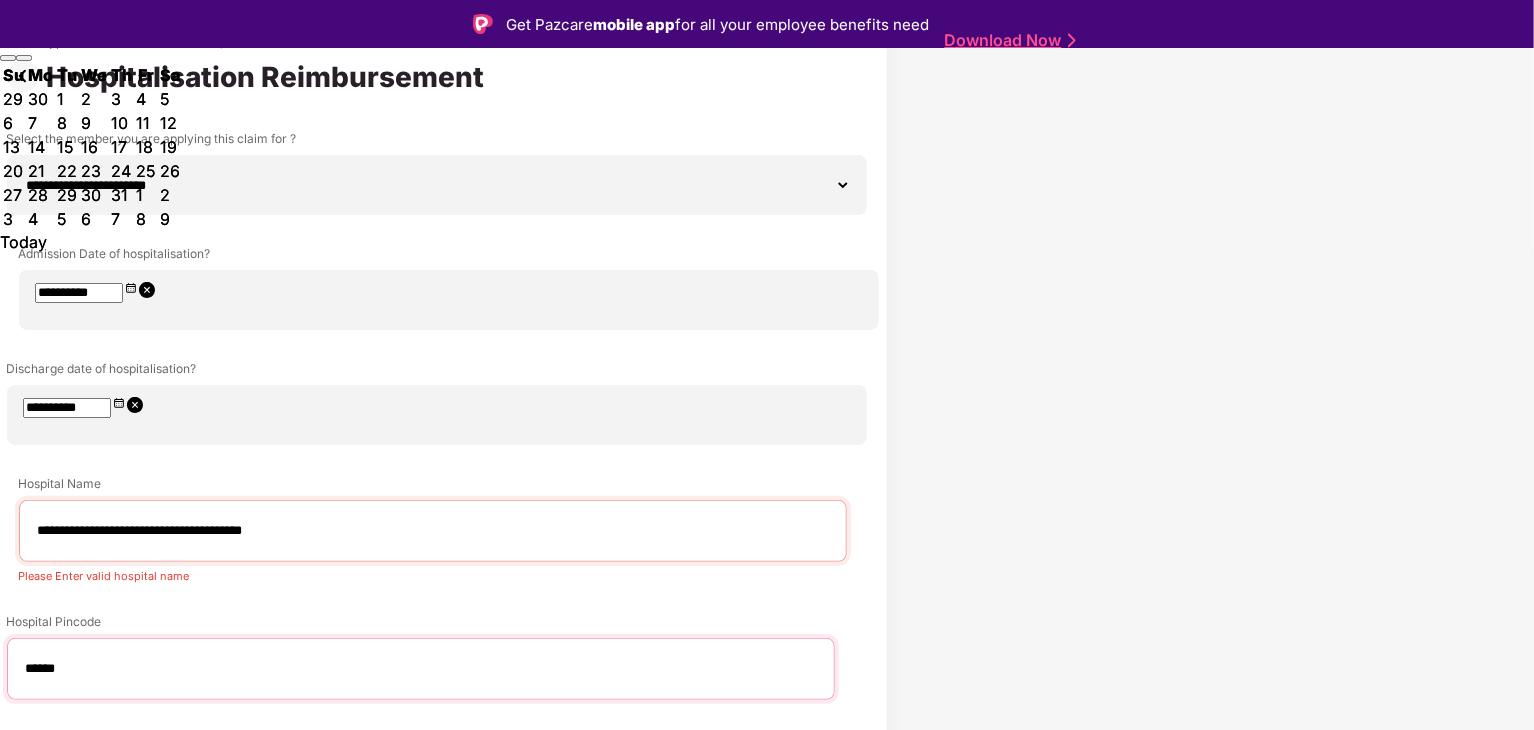 type on "******" 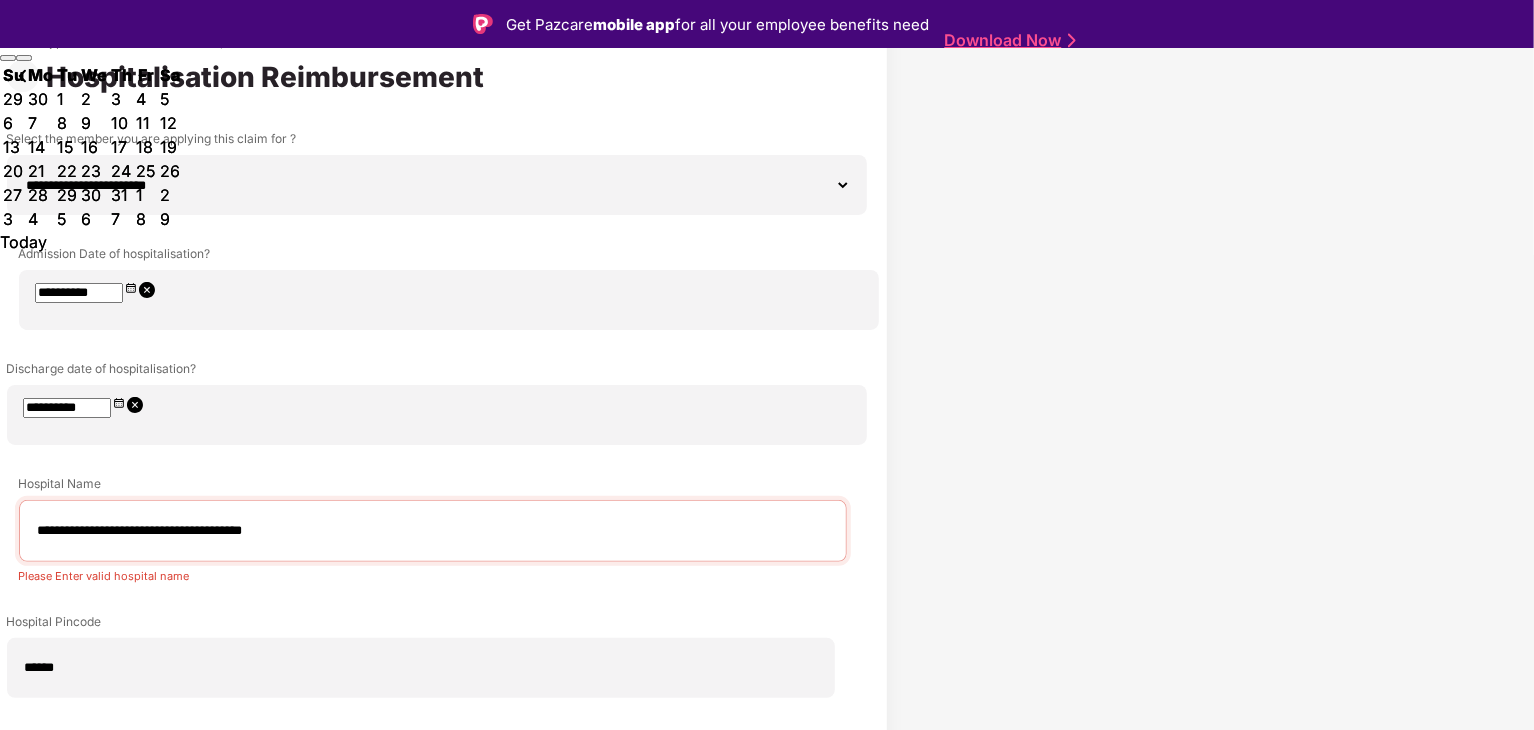 click at bounding box center (433, 1014) 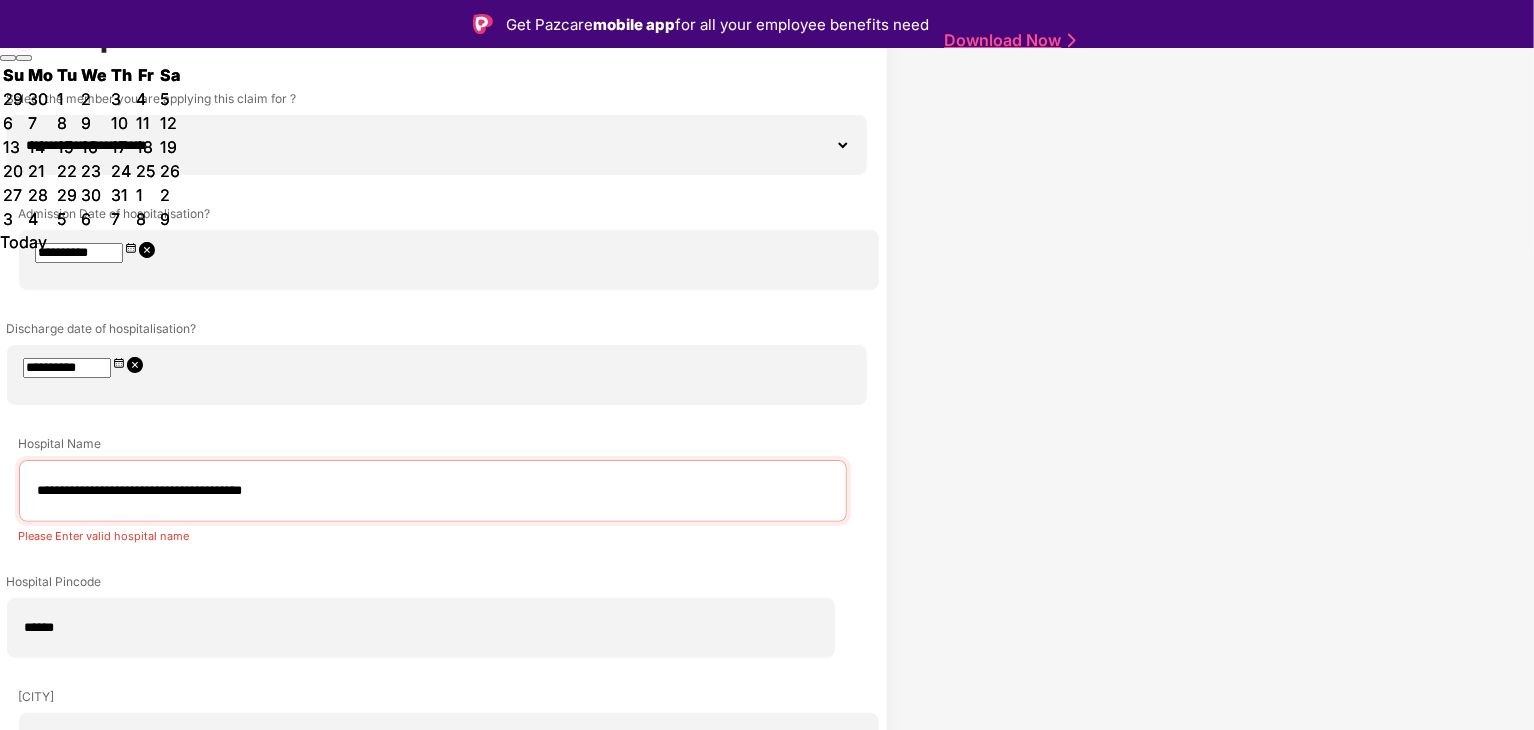 scroll, scrollTop: 244, scrollLeft: 0, axis: vertical 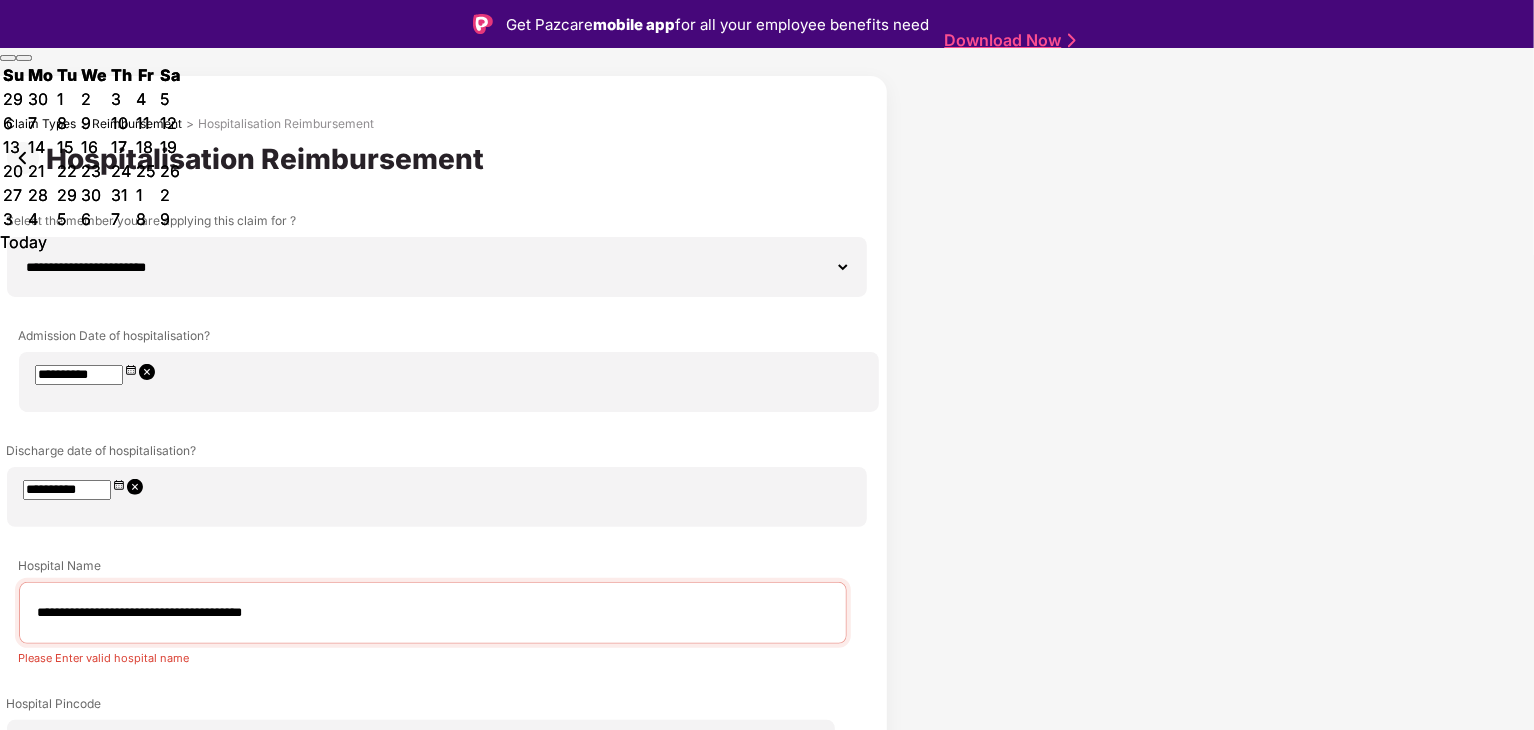 click on "**********" at bounding box center [426, 782] 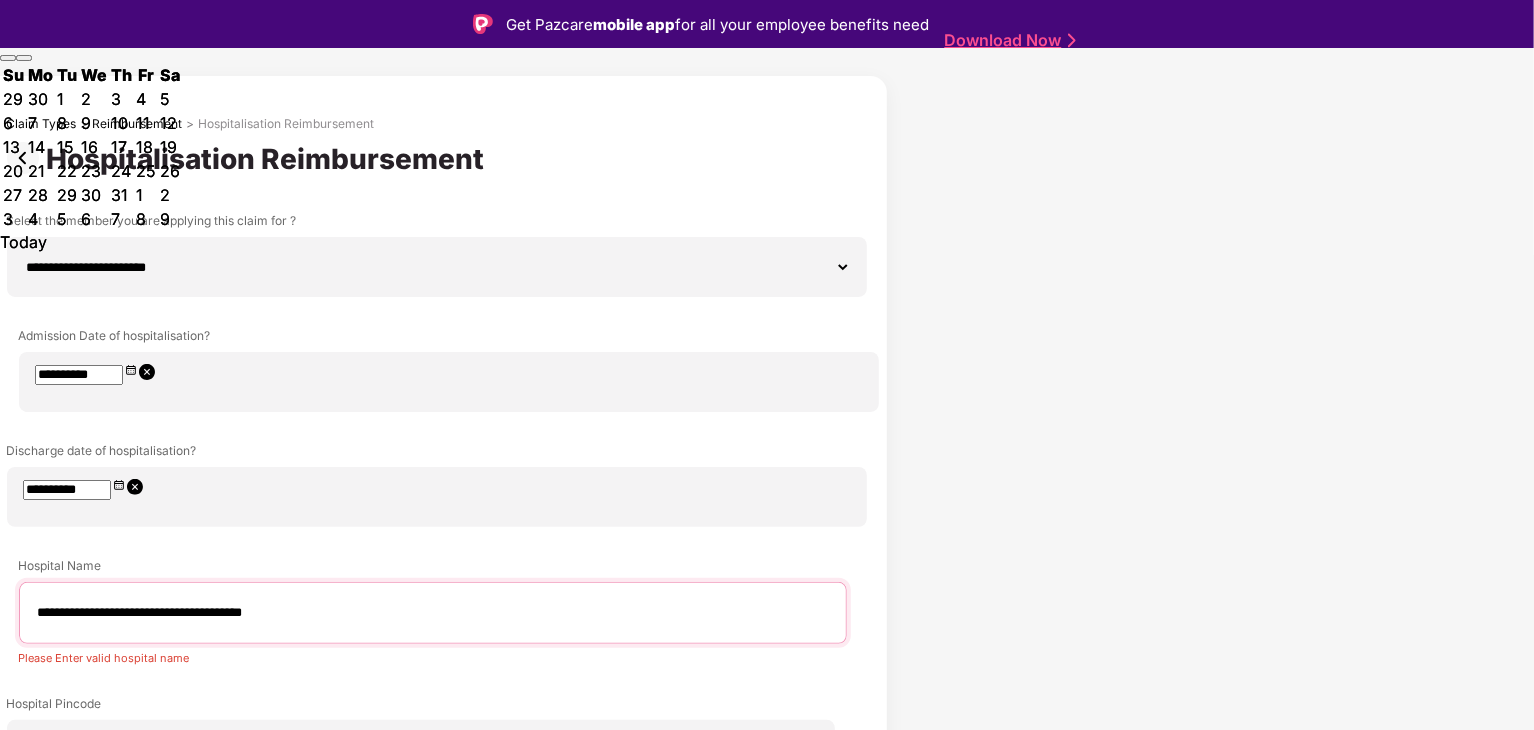 click on "**********" at bounding box center [433, 613] 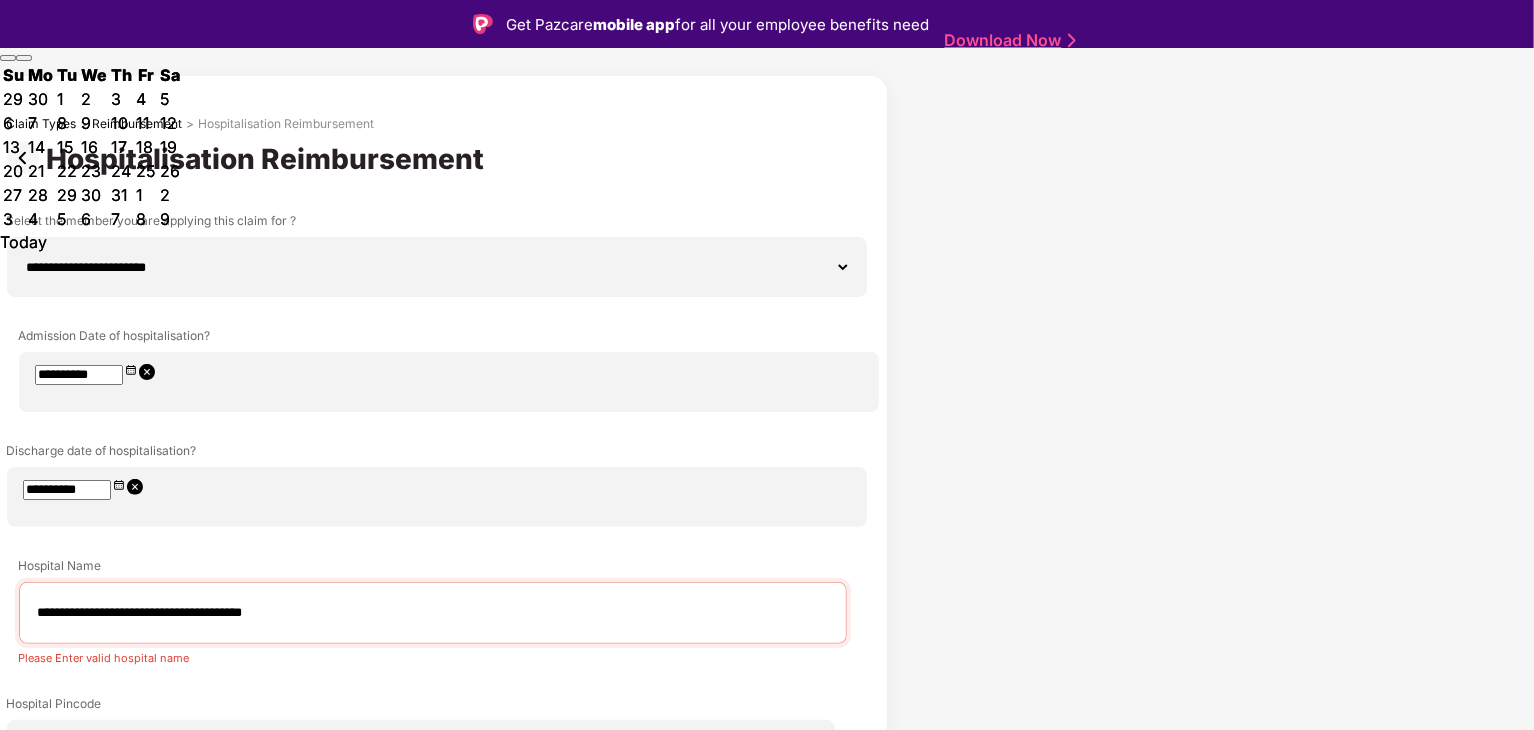 click on "Reason of Hospitalisation" at bounding box center [433, 569] 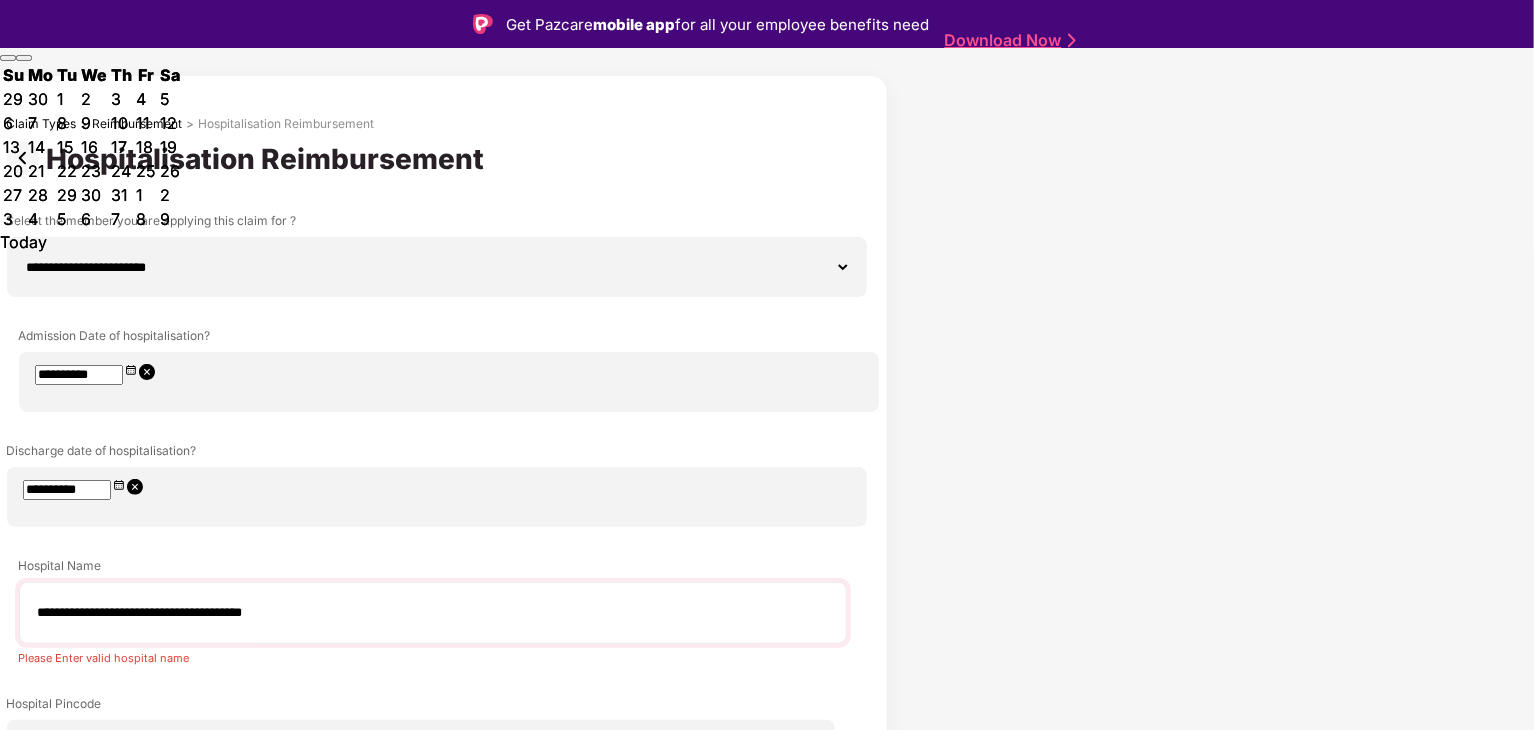 click on "**********" at bounding box center (433, 613) 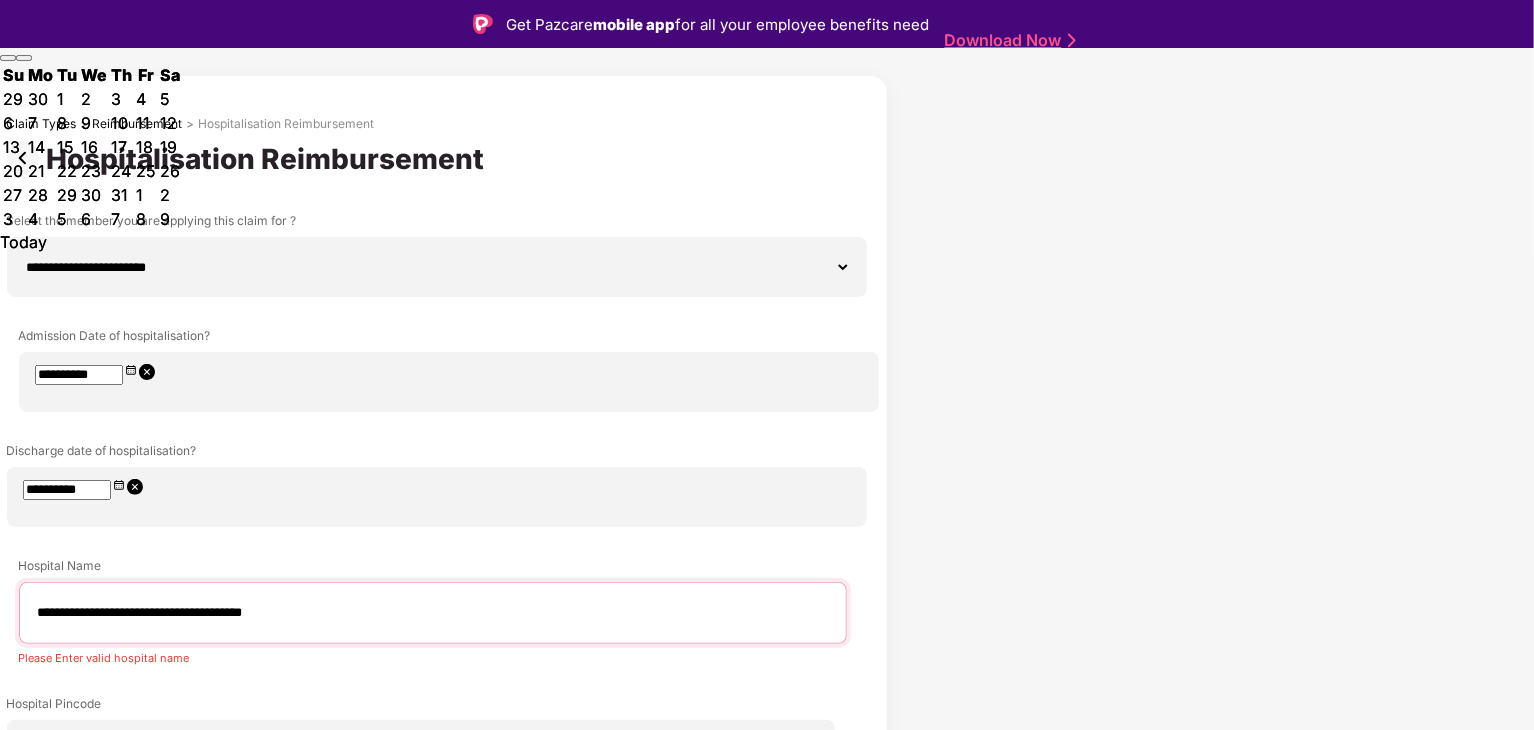 click on "**********" at bounding box center (433, 613) 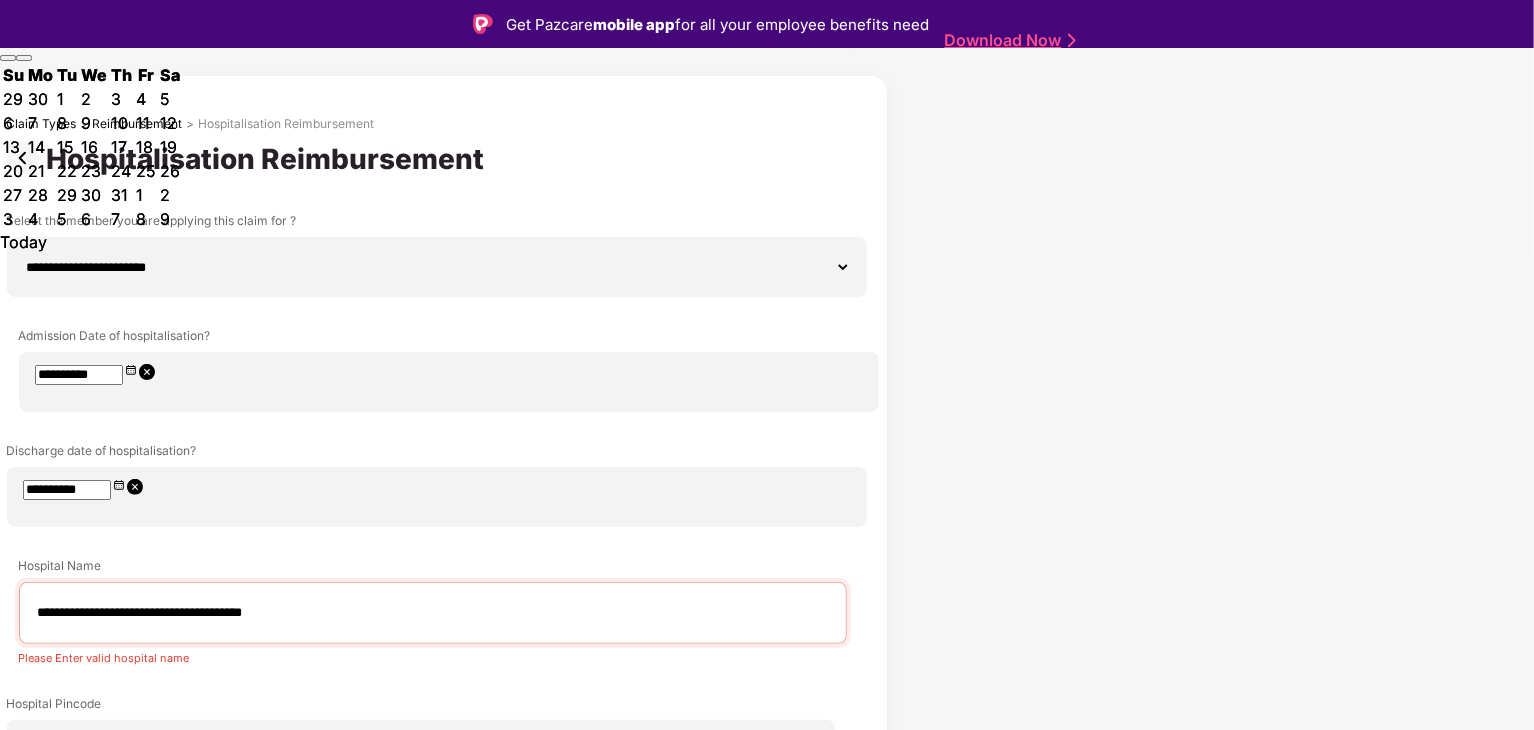 click on "**********" at bounding box center [427, 802] 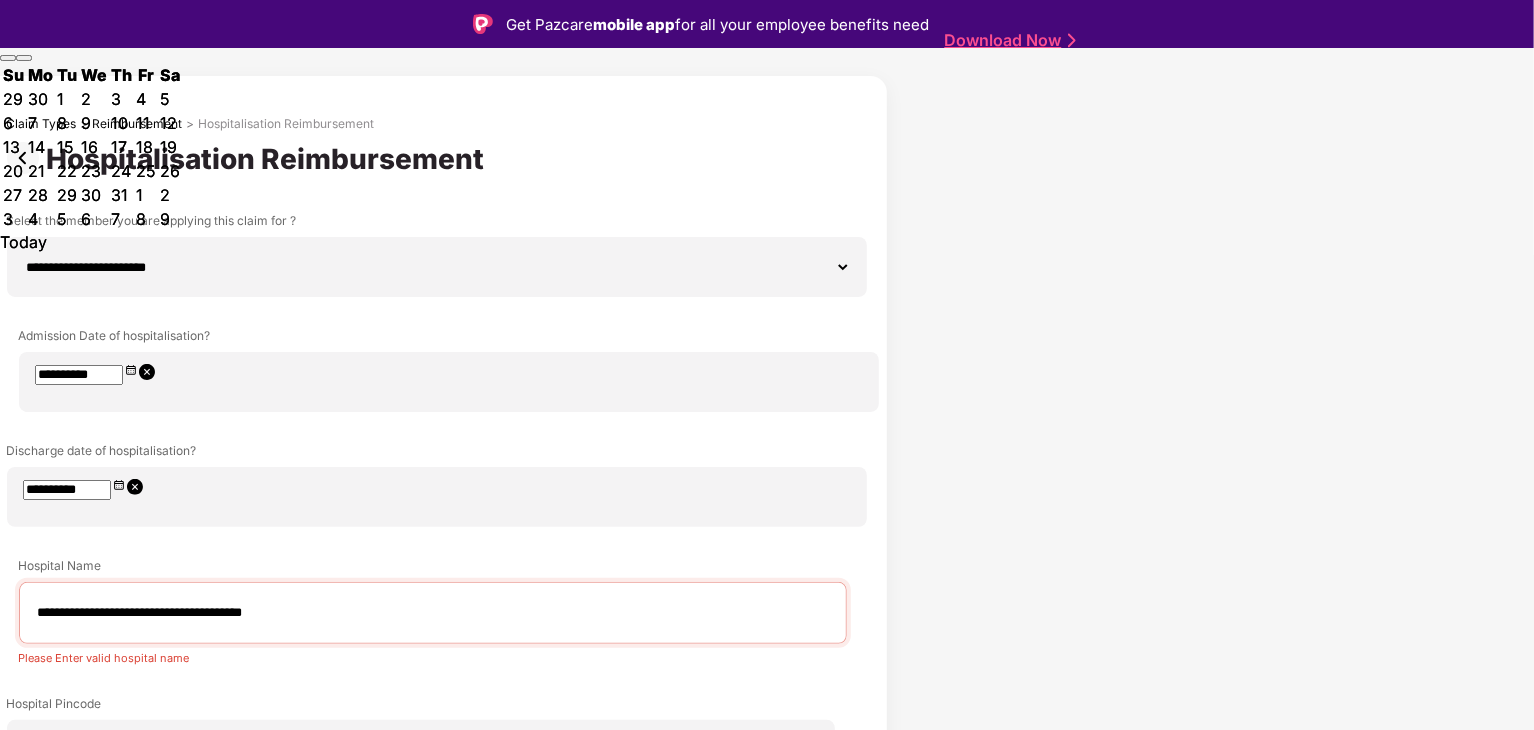 drag, startPoint x: 620, startPoint y: 156, endPoint x: 689, endPoint y: 193, distance: 78.29432 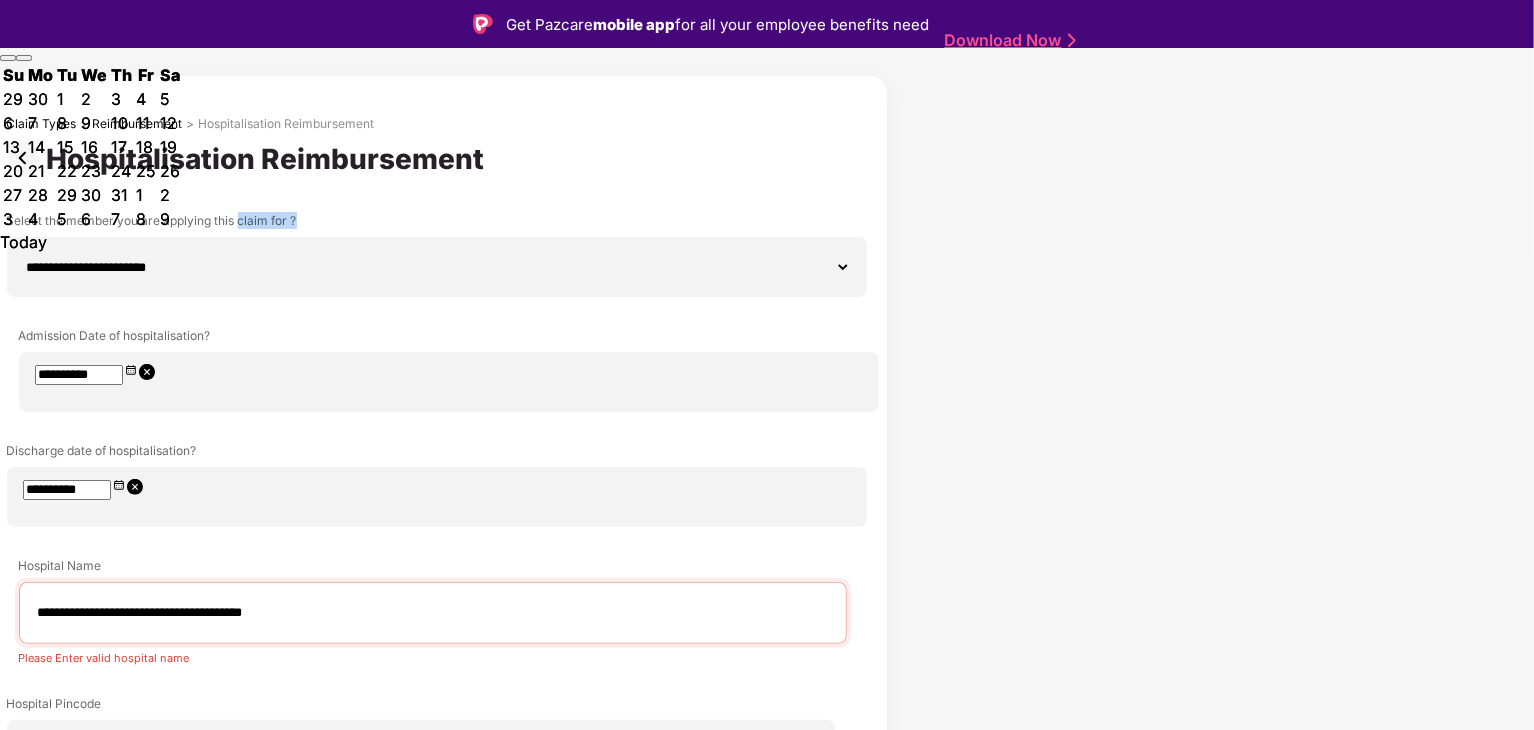 click on "Select the member you are applying this claim for ?" at bounding box center [421, 224] 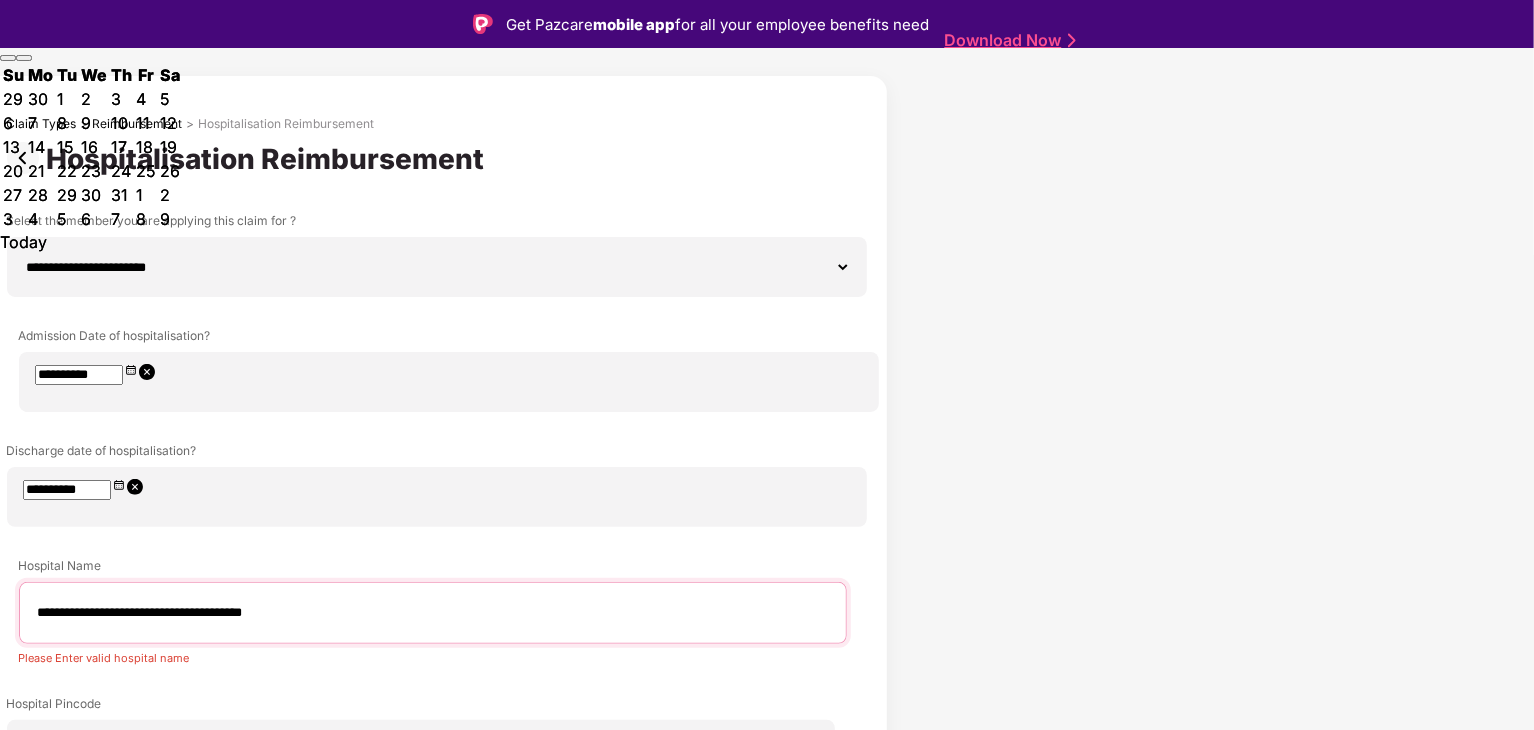 click on "**********" at bounding box center (433, 613) 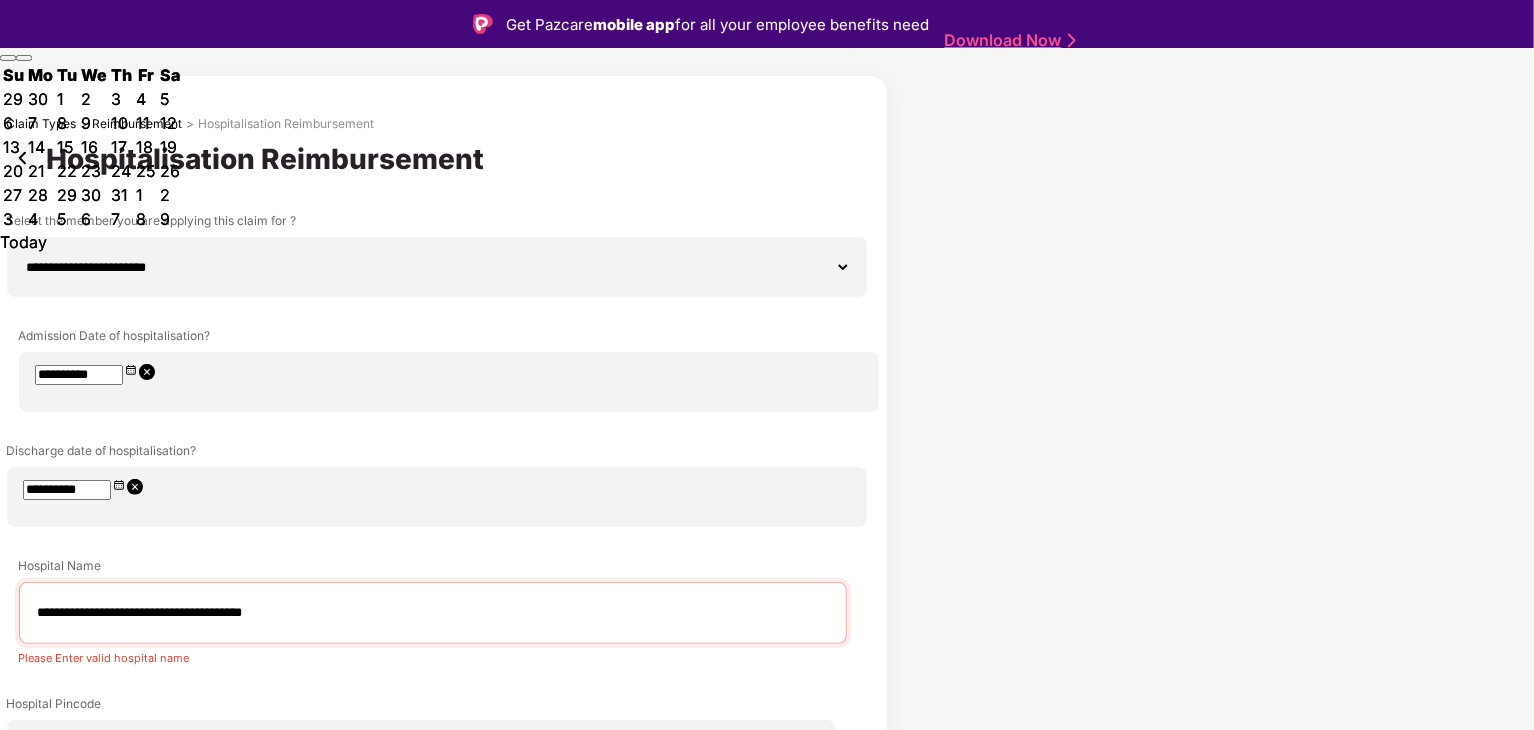 click at bounding box center [433, 1096] 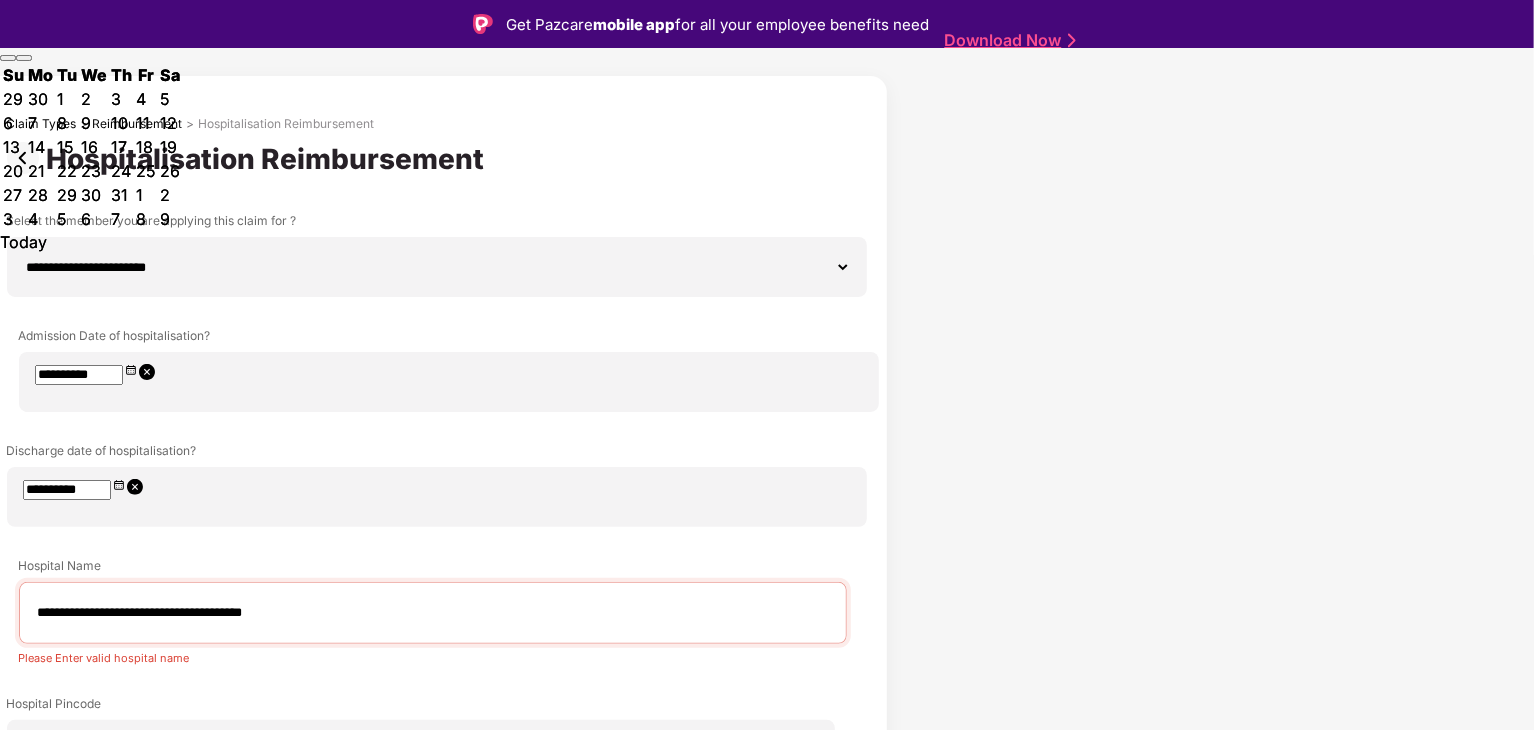 paste on "*********" 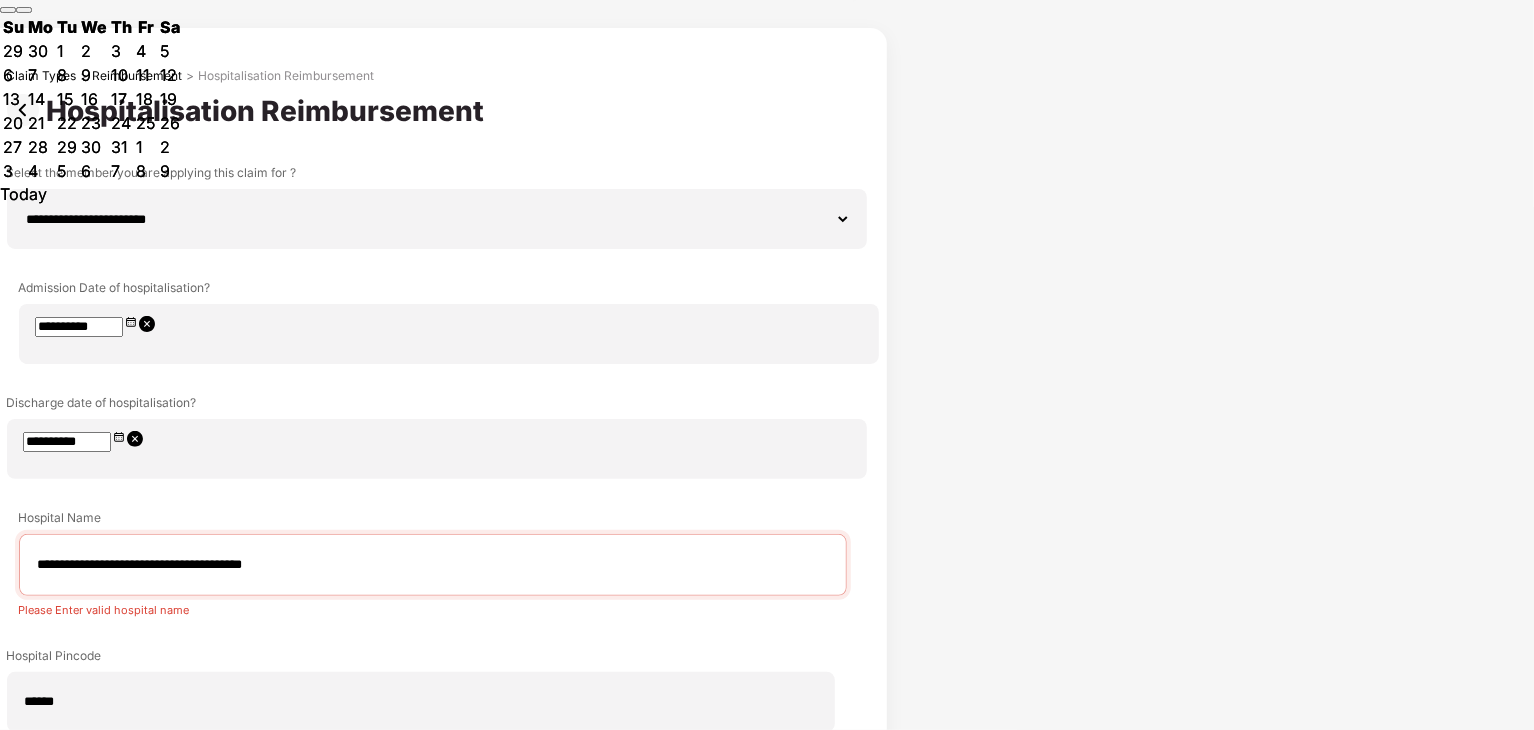 click on "**********" at bounding box center (426, 711) 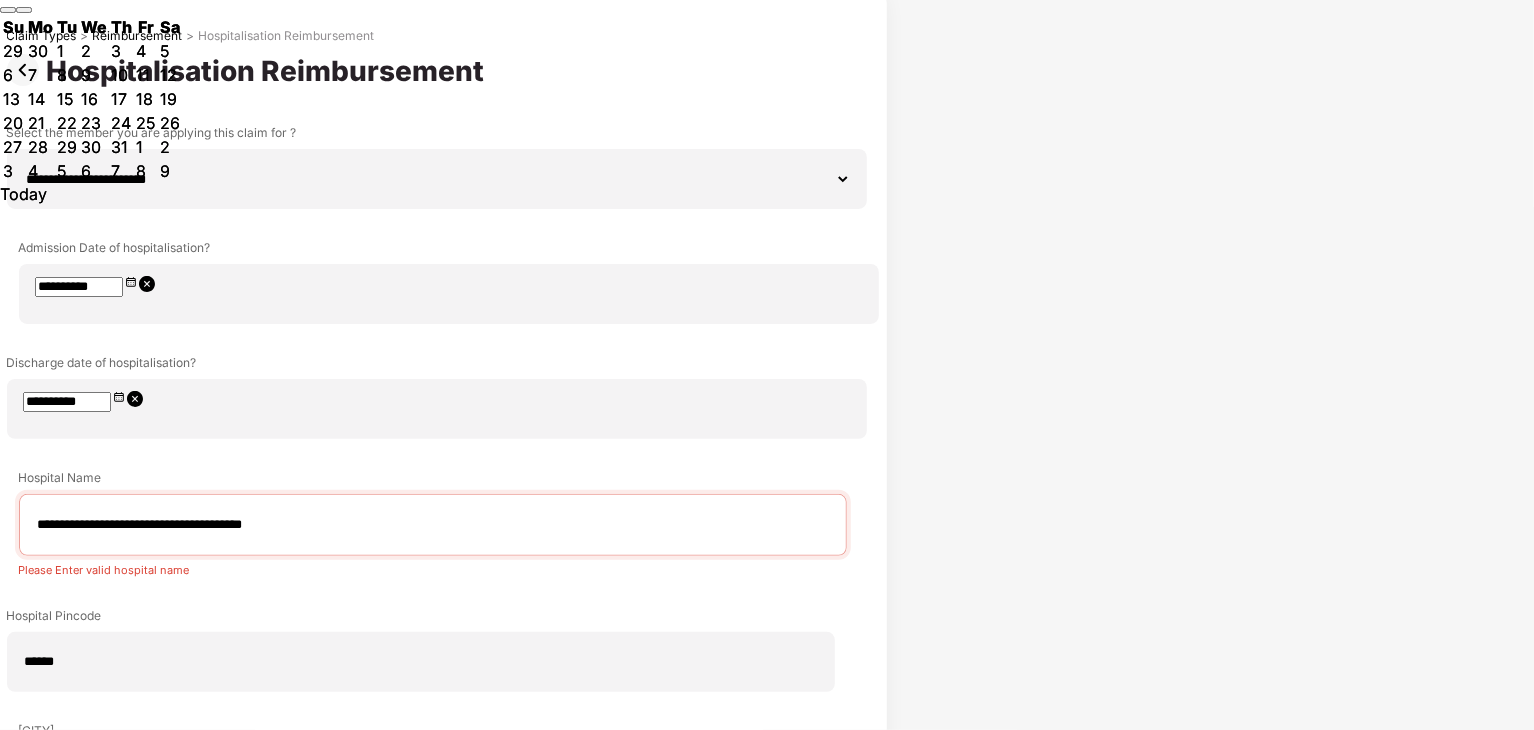 scroll, scrollTop: 202, scrollLeft: 0, axis: vertical 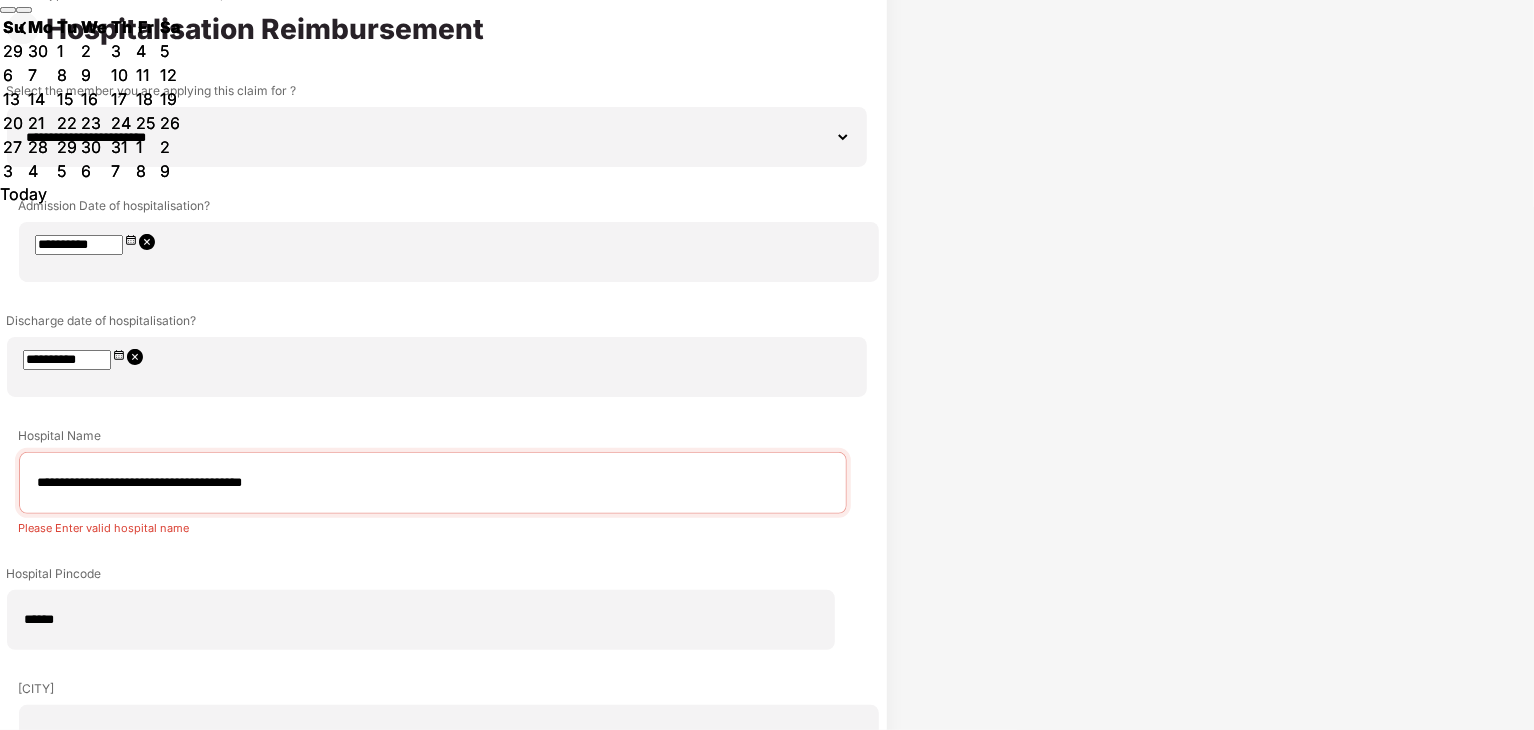 click on "Submit" at bounding box center (426, 1281) 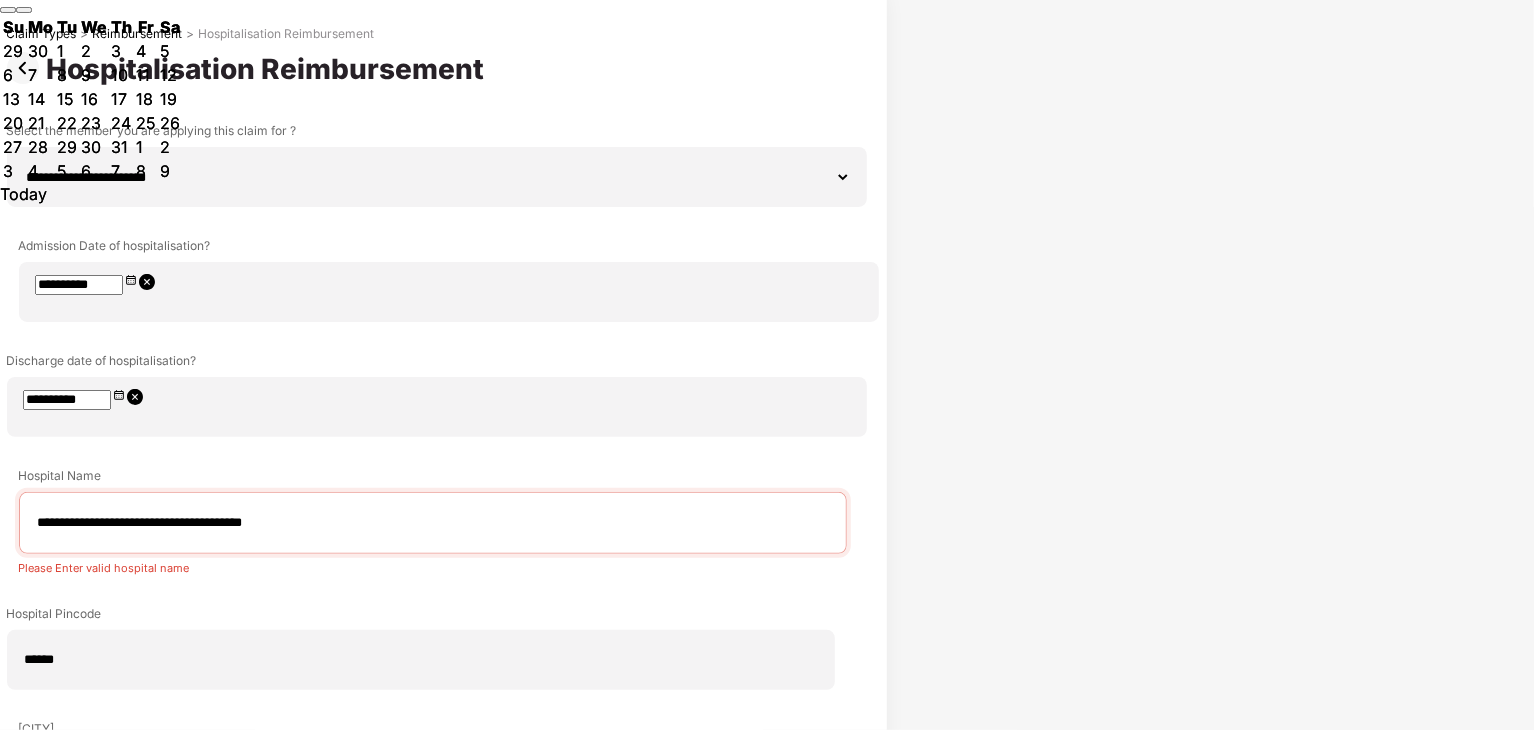 scroll, scrollTop: 95, scrollLeft: 0, axis: vertical 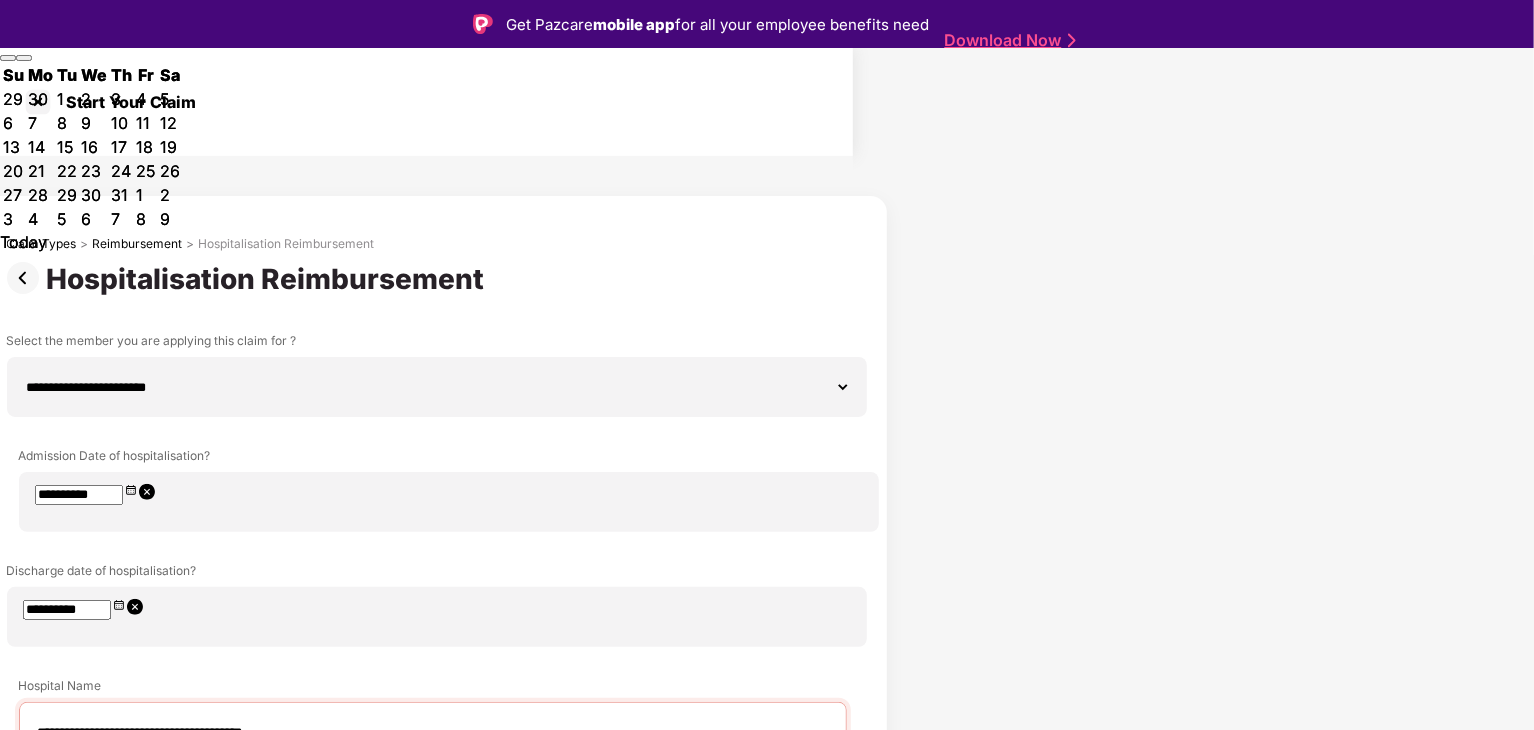 click on "**********" at bounding box center (427, 894) 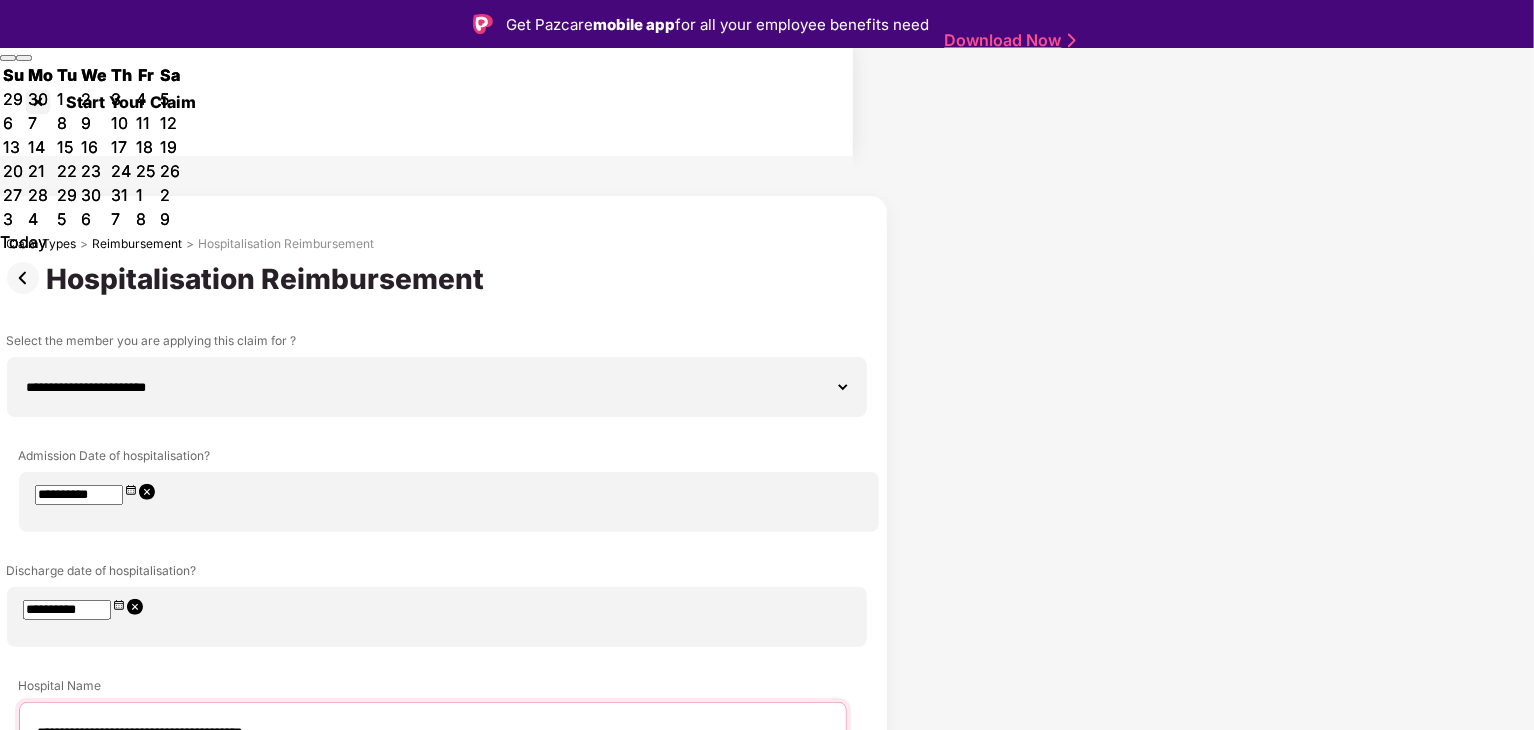 click on "**********" at bounding box center [433, 733] 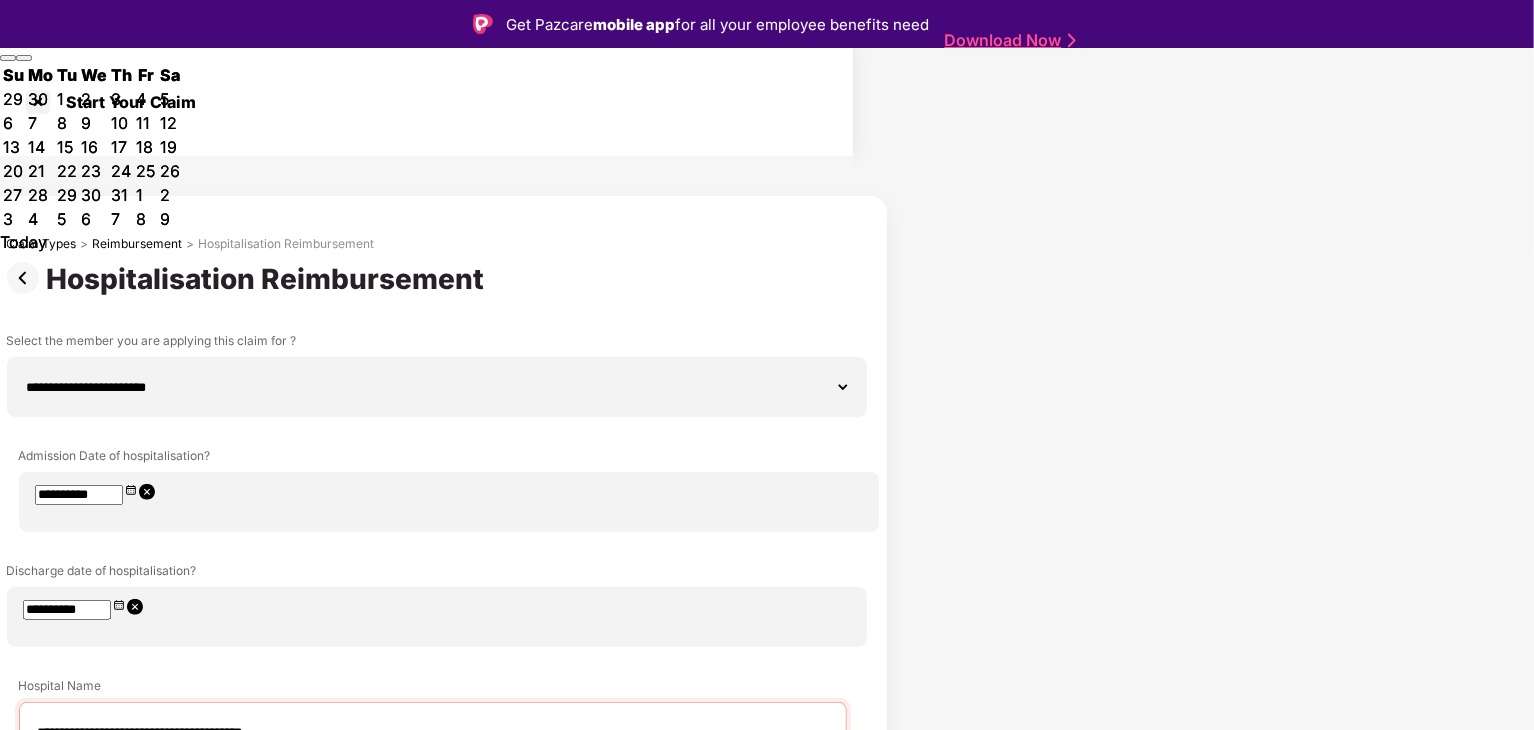 click on "**********" at bounding box center (427, 894) 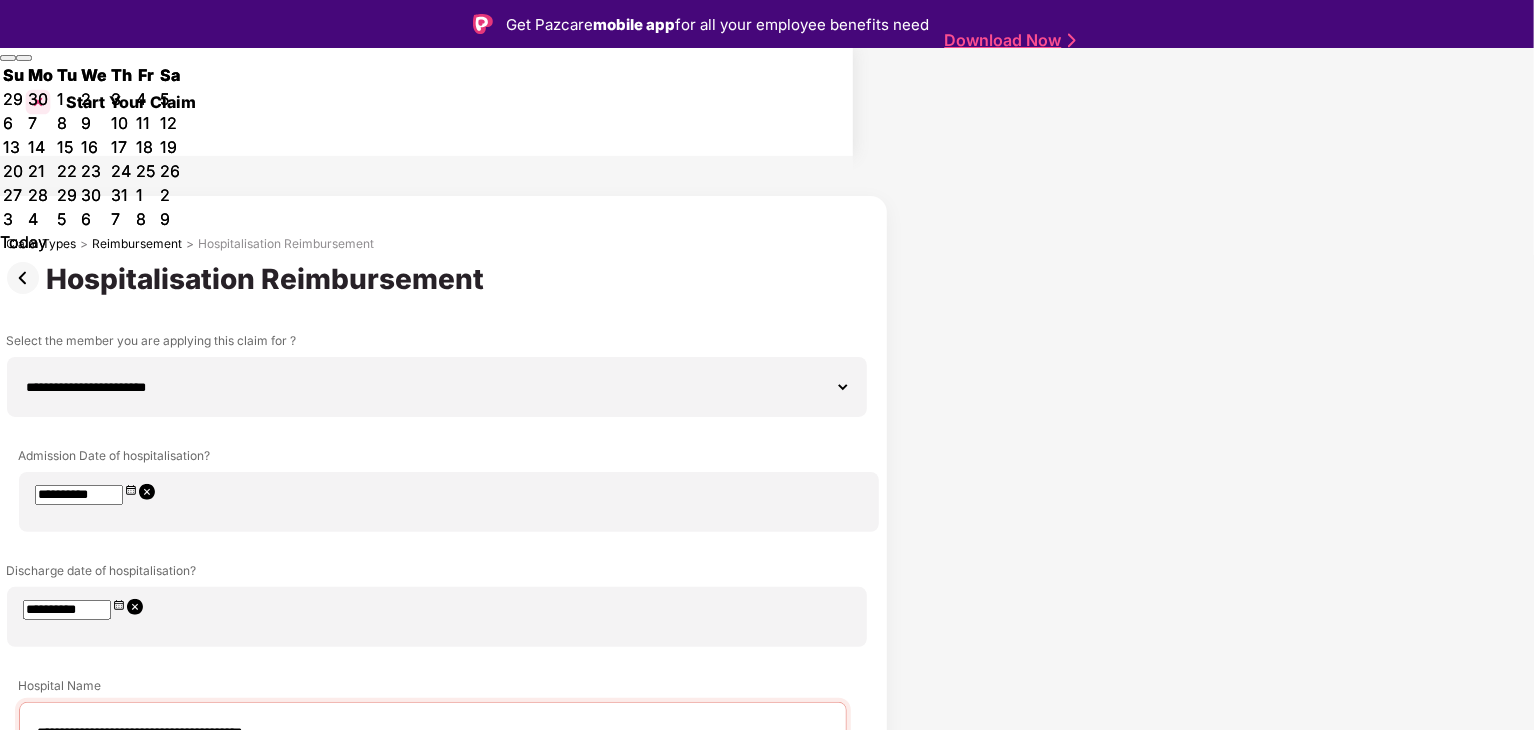 click at bounding box center [38, 102] 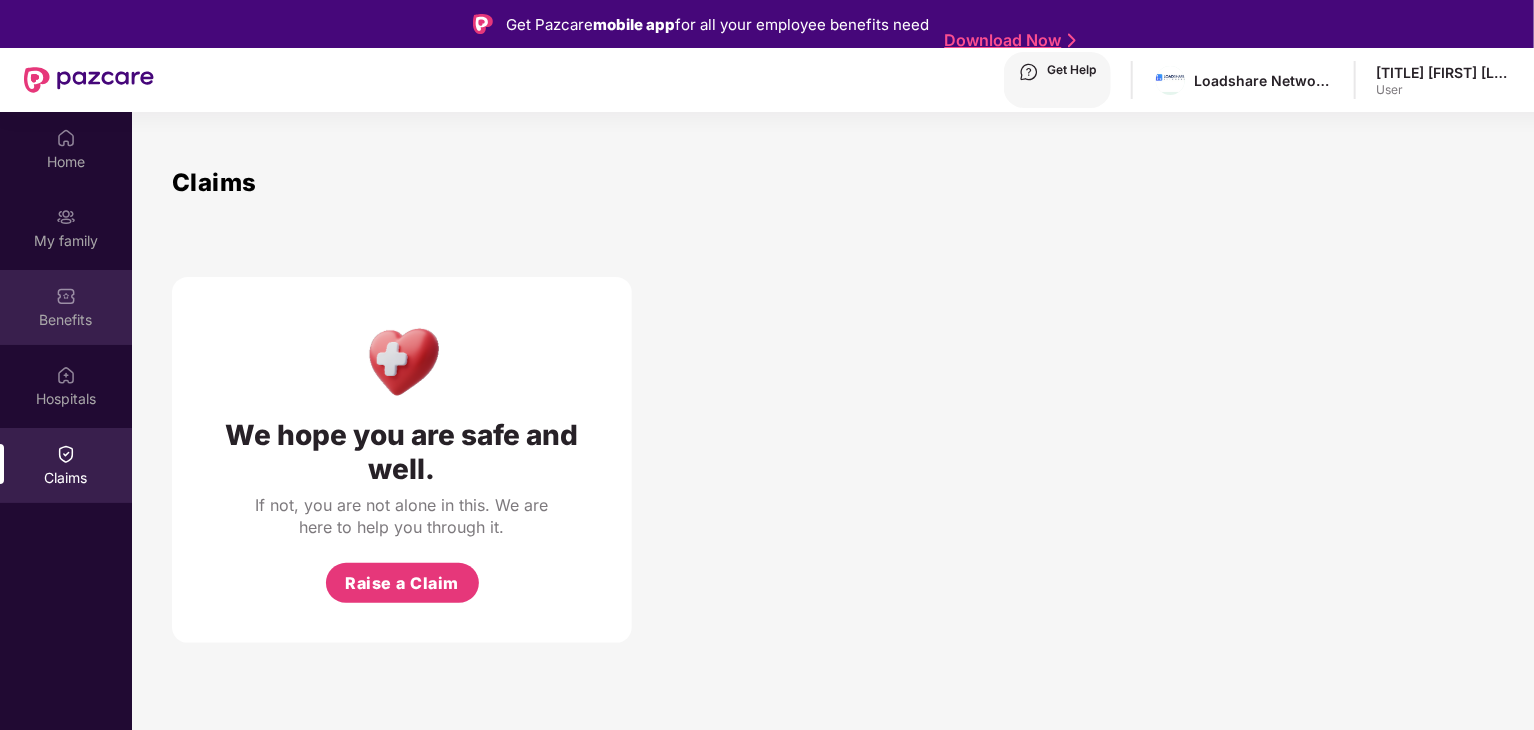 click at bounding box center (66, 138) 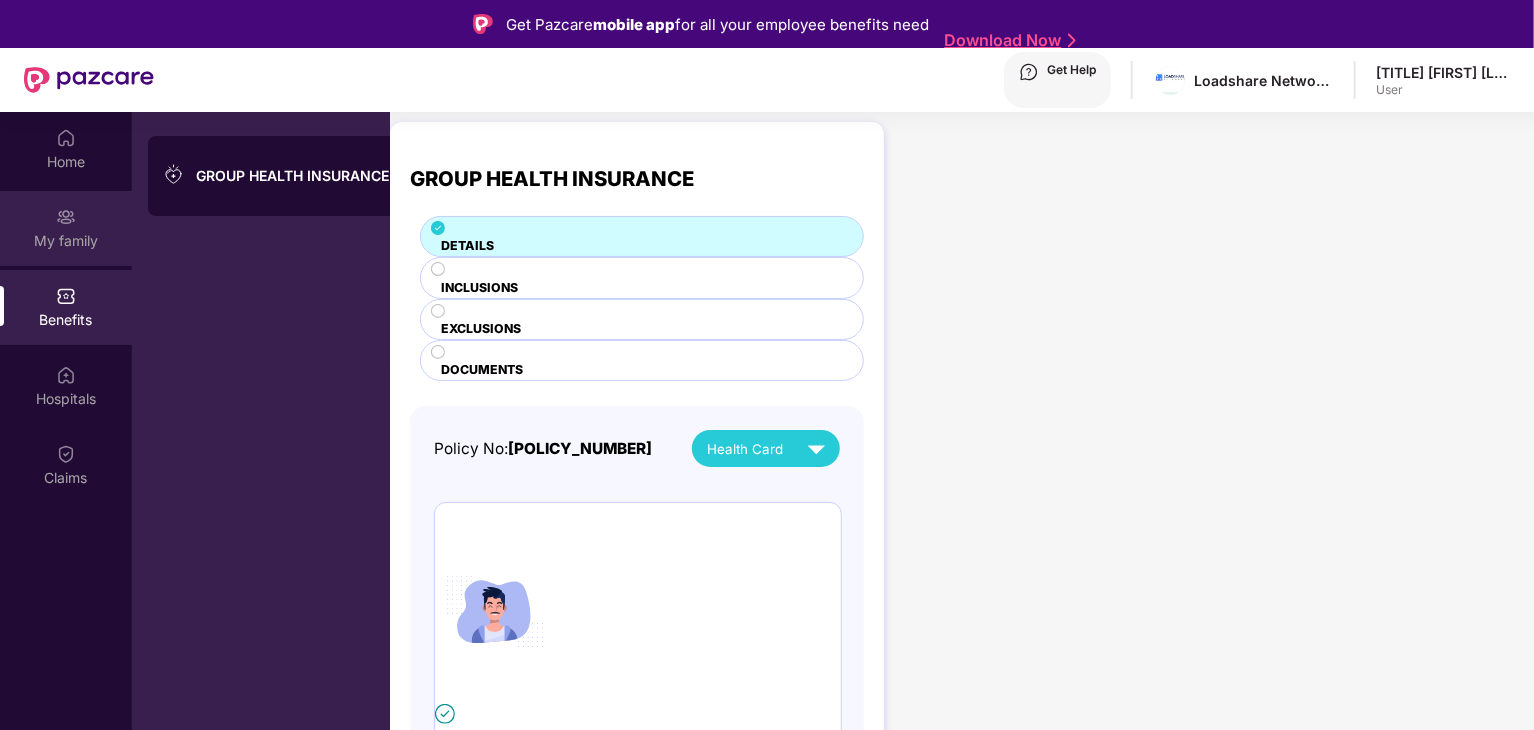 click on "My family" at bounding box center (66, 228) 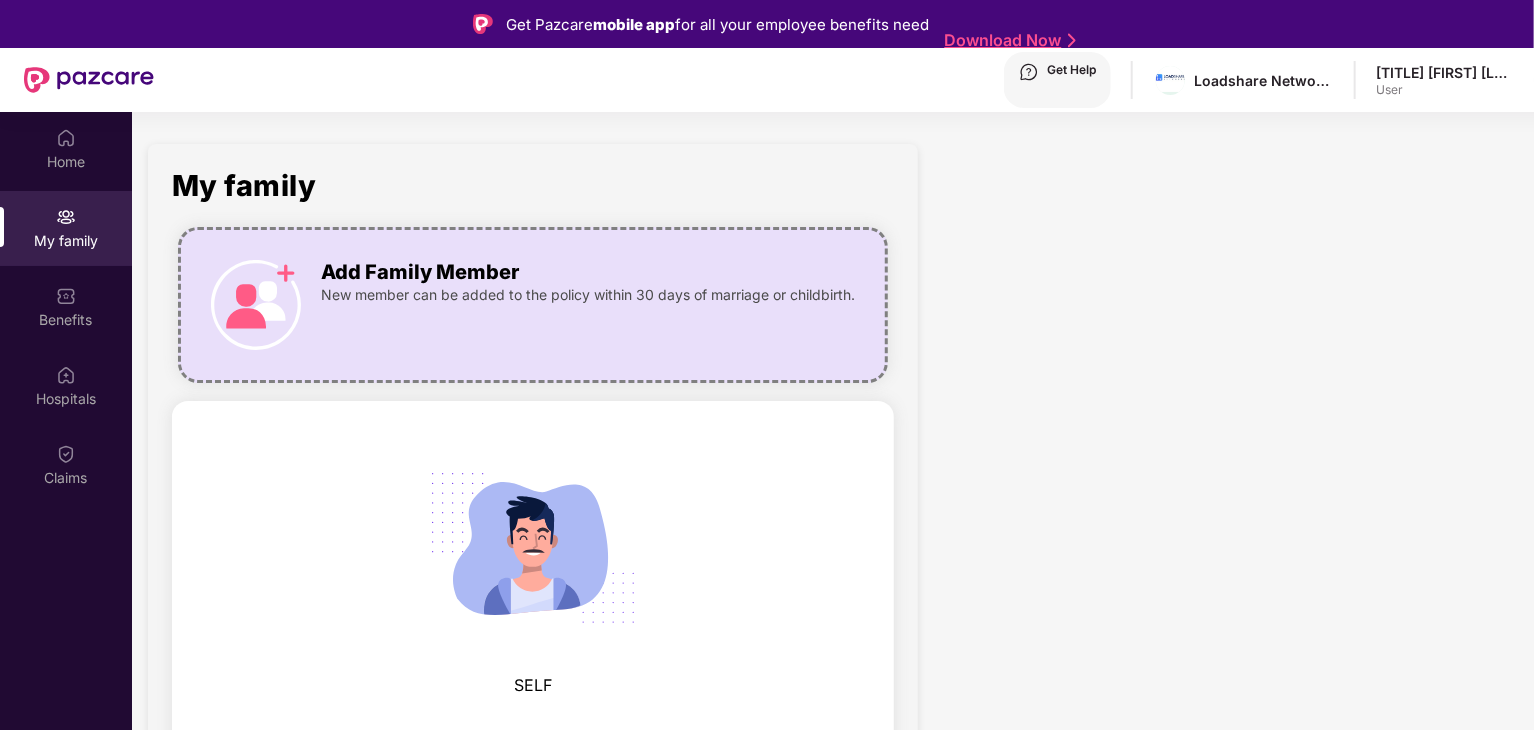 click on "SELF Employee ID : [EMPLOYEE_ID] Name : [TITLE] [FIRST] [LAST] Date of birth : [DATE] Gender : [GENDER] Email ID : [EMAIL] Mobile number : [PHONE] Benefits : GMC" at bounding box center [533, 875] 